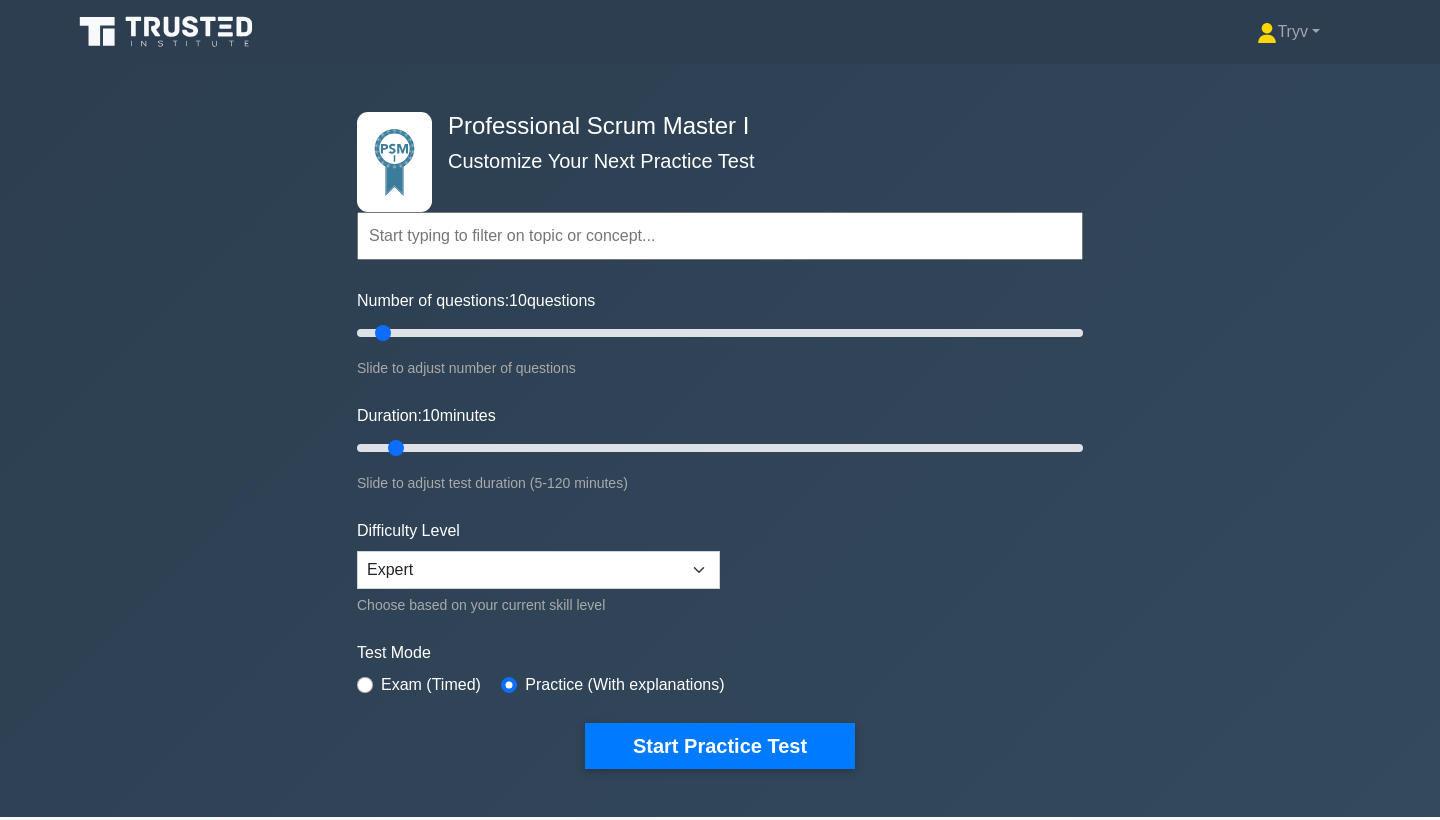 scroll, scrollTop: 0, scrollLeft: 0, axis: both 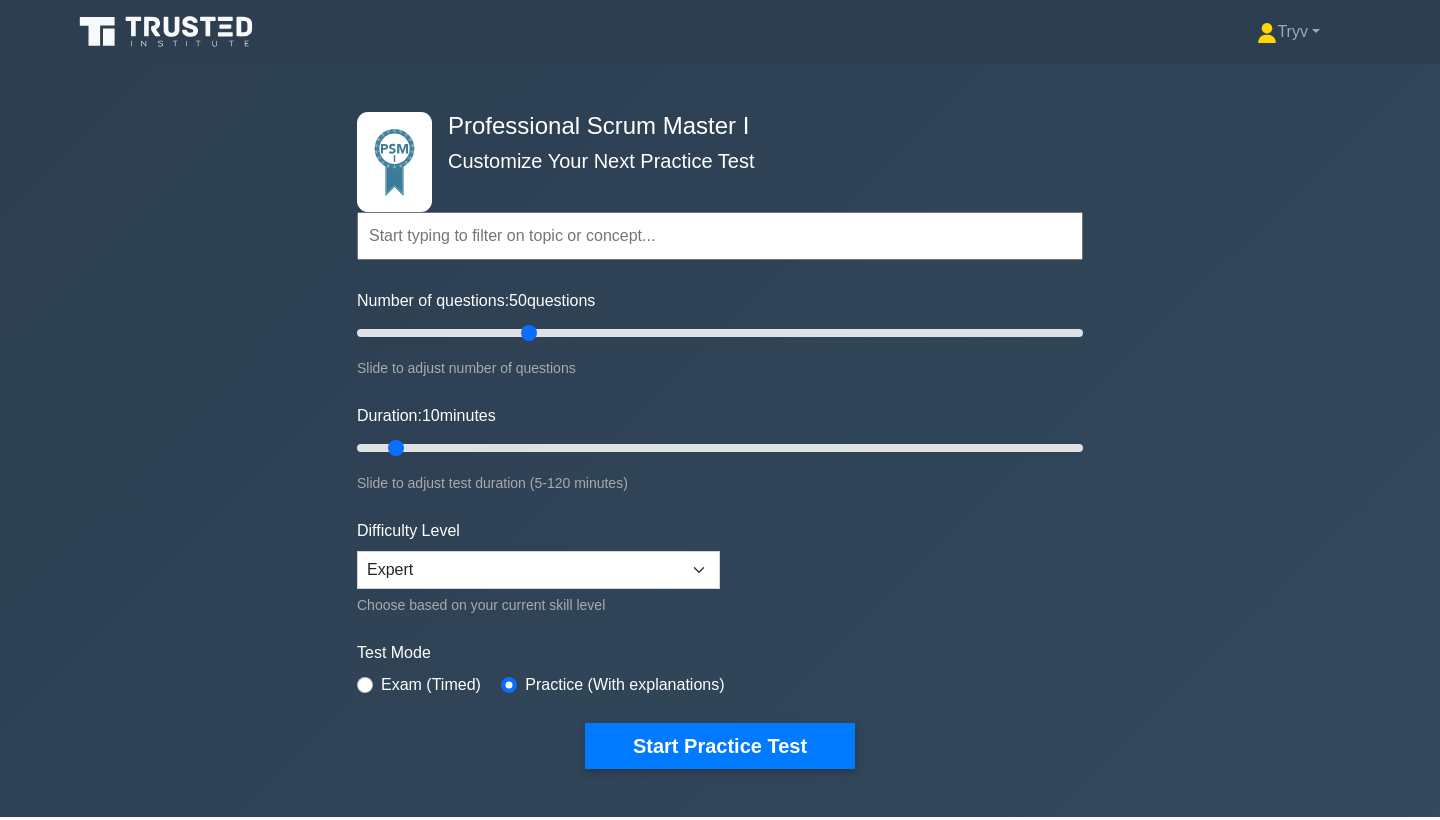 drag, startPoint x: 383, startPoint y: 329, endPoint x: 530, endPoint y: 334, distance: 147.085 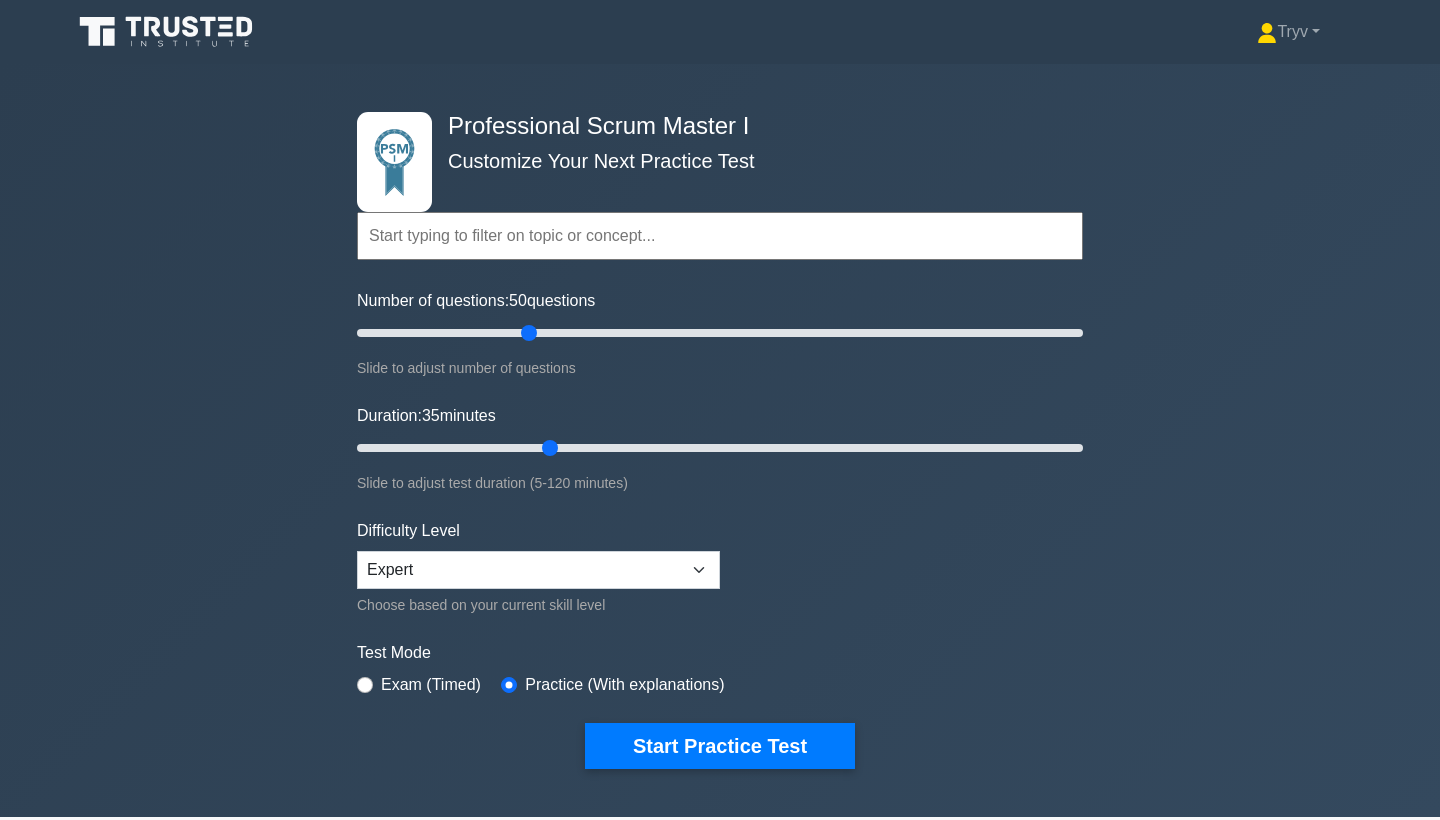 drag, startPoint x: 398, startPoint y: 447, endPoint x: 539, endPoint y: 448, distance: 141.00354 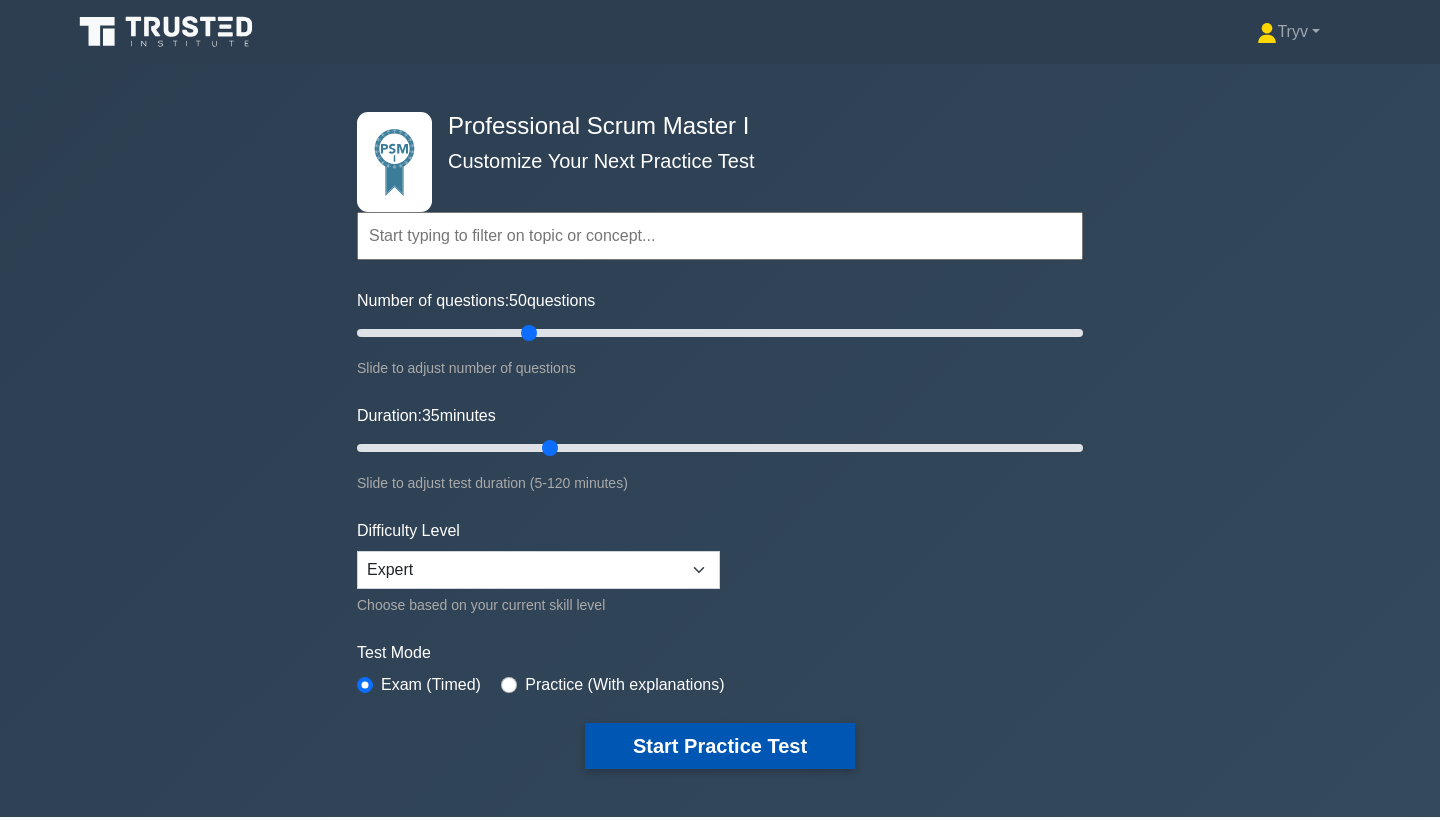 click on "Start Practice Test" at bounding box center [720, 746] 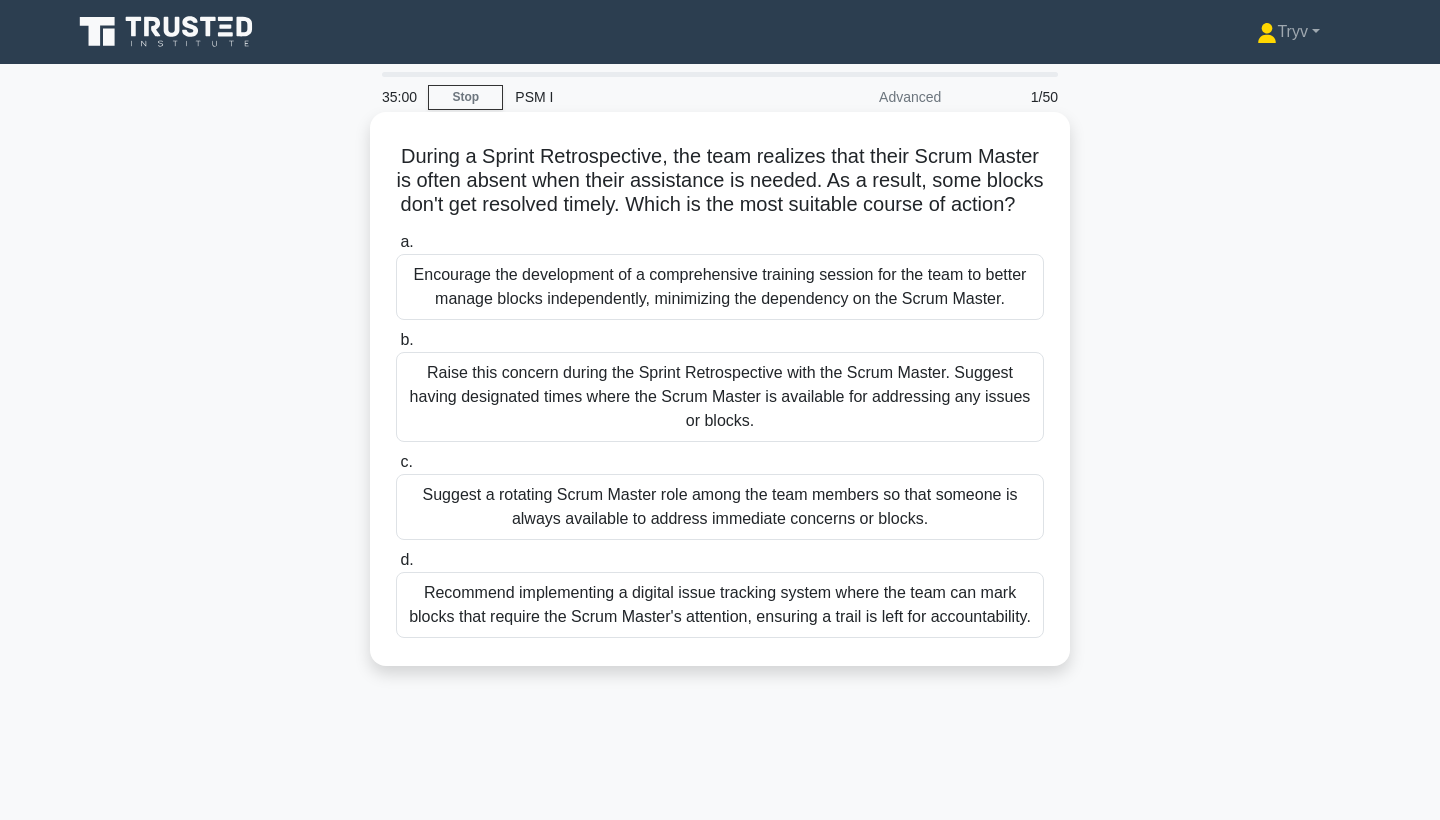scroll, scrollTop: 0, scrollLeft: 0, axis: both 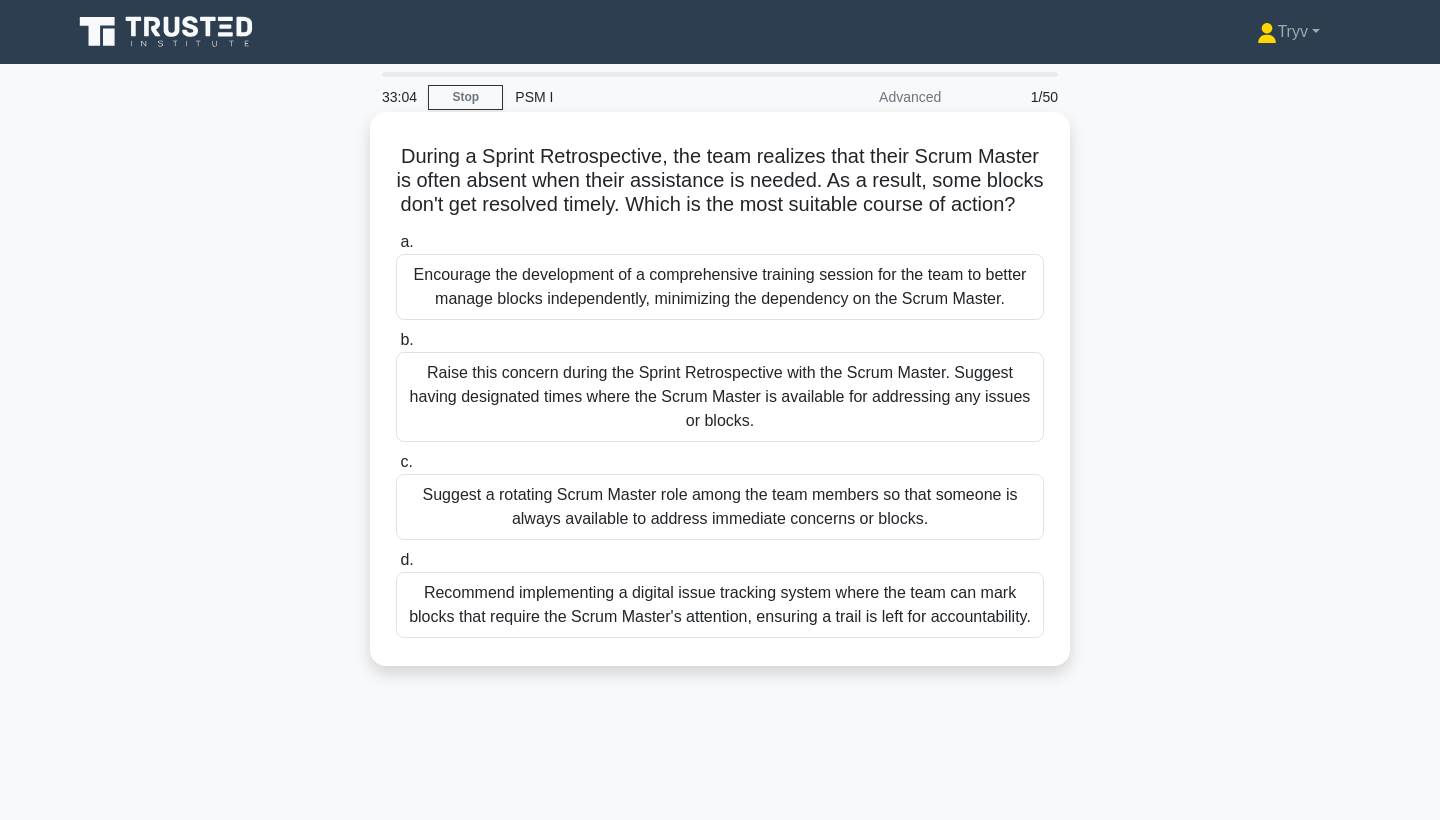 click on "Recommend implementing a digital issue tracking system where the team can mark blocks that require the Scrum Master's attention, ensuring a trail is left for accountability." at bounding box center (720, 605) 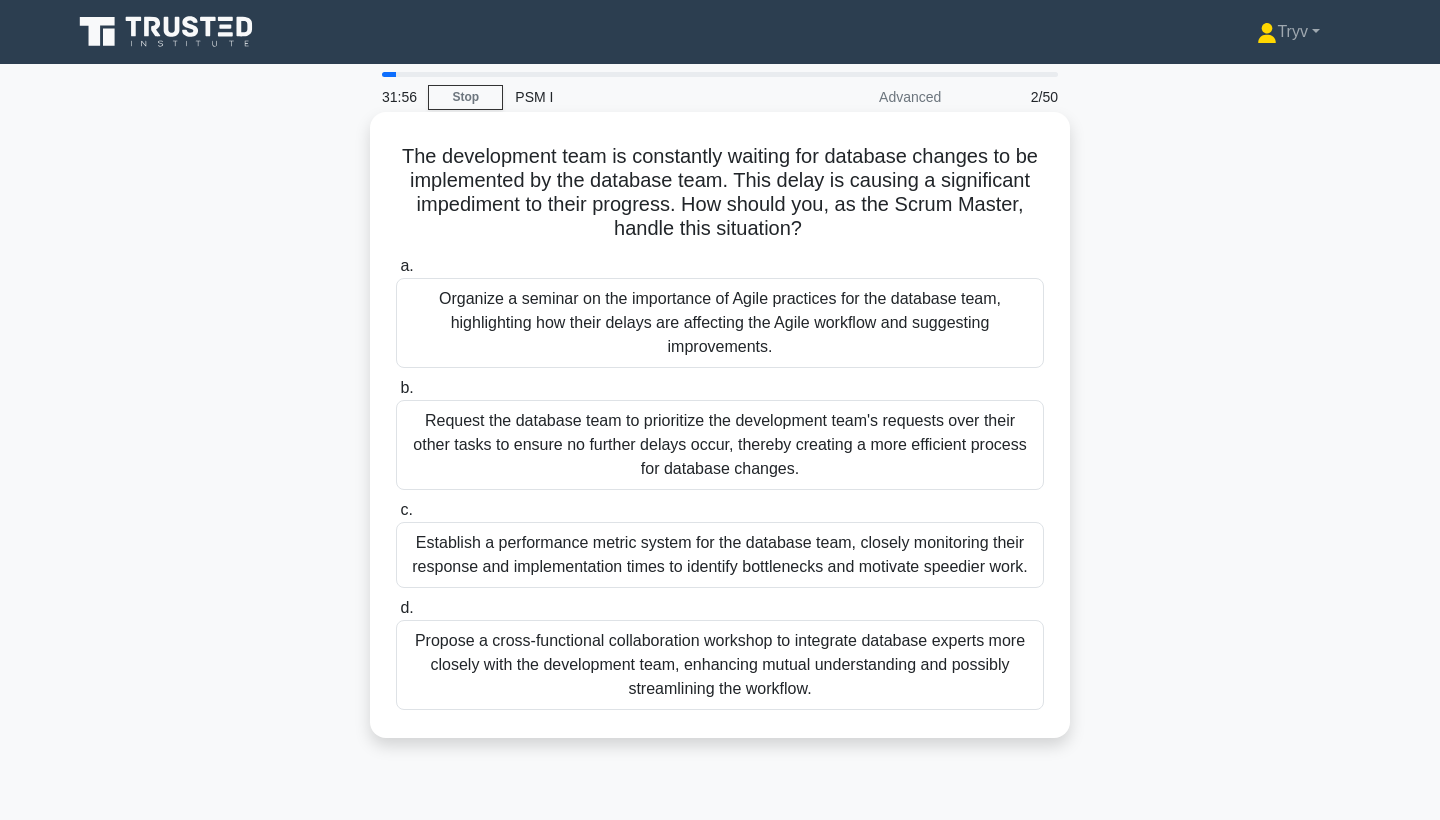 click on "Propose a cross-functional collaboration workshop to integrate database experts more closely with the development team, enhancing mutual understanding and possibly streamlining the workflow." at bounding box center (720, 665) 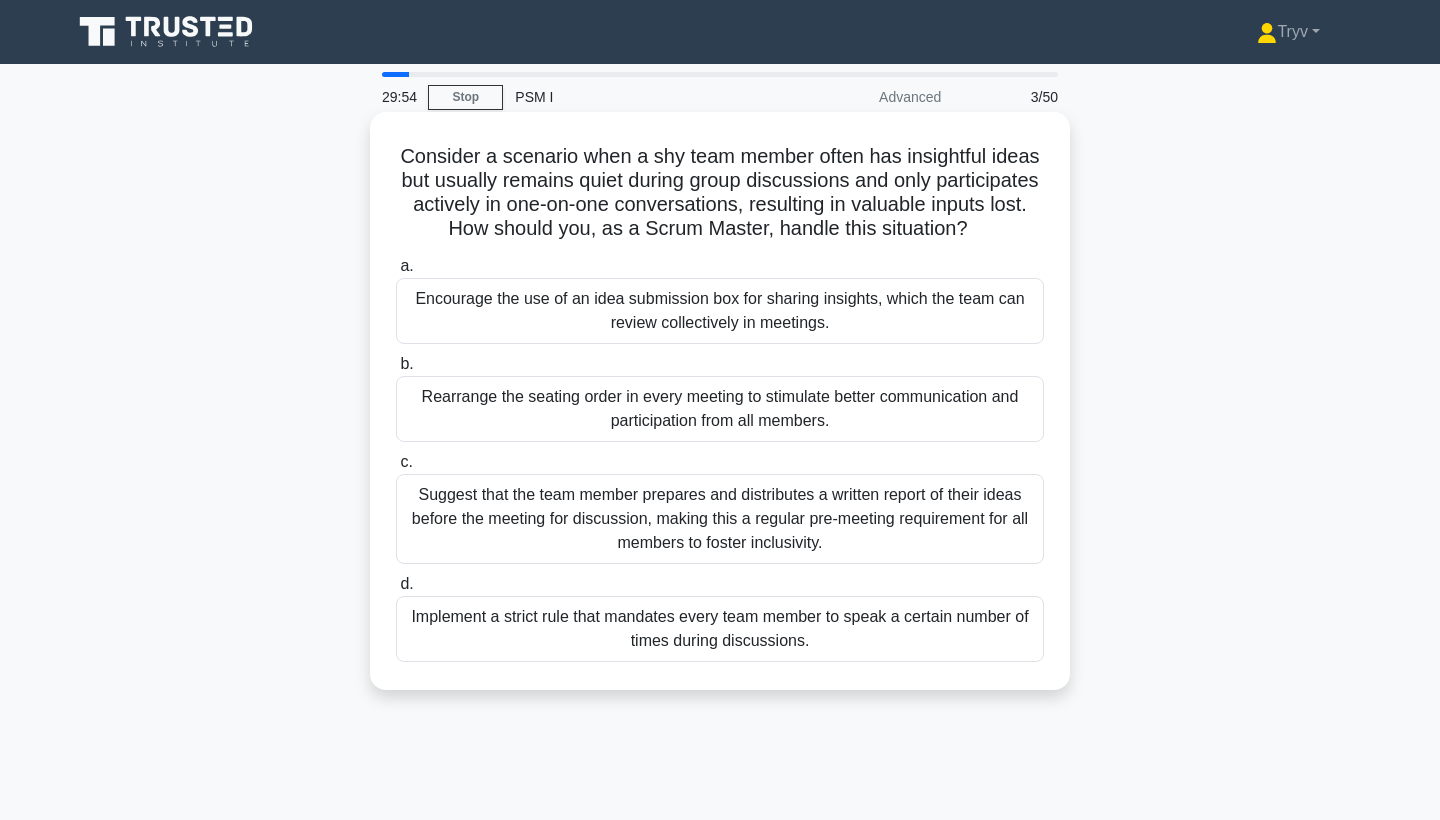 click on "Encourage the use of an idea submission box for sharing insights, which the team can review collectively in meetings." at bounding box center [720, 311] 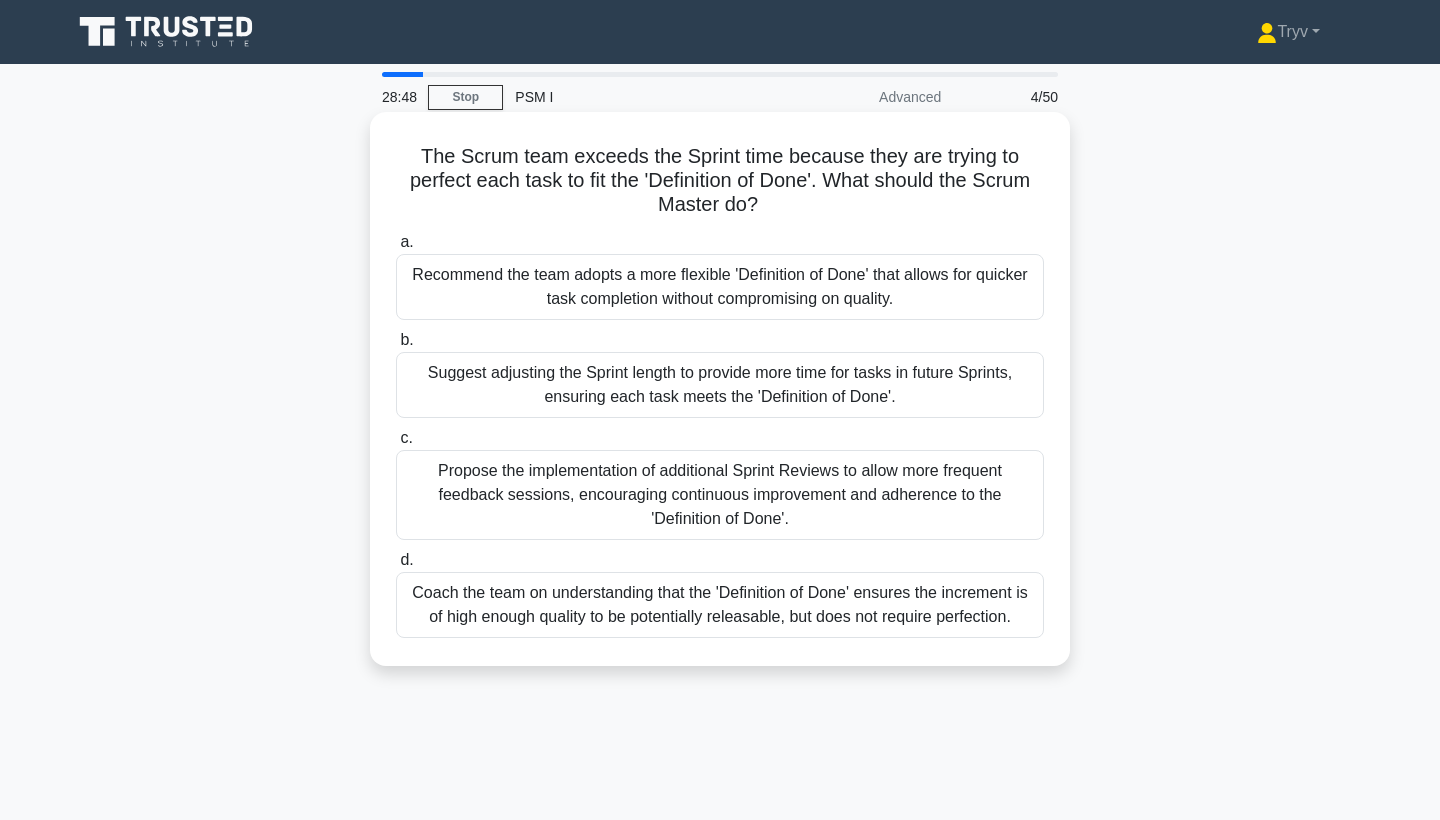 click on "Coach the team on understanding that the 'Definition of Done' ensures the increment is of high enough quality to be potentially releasable, but does not require perfection." at bounding box center (720, 605) 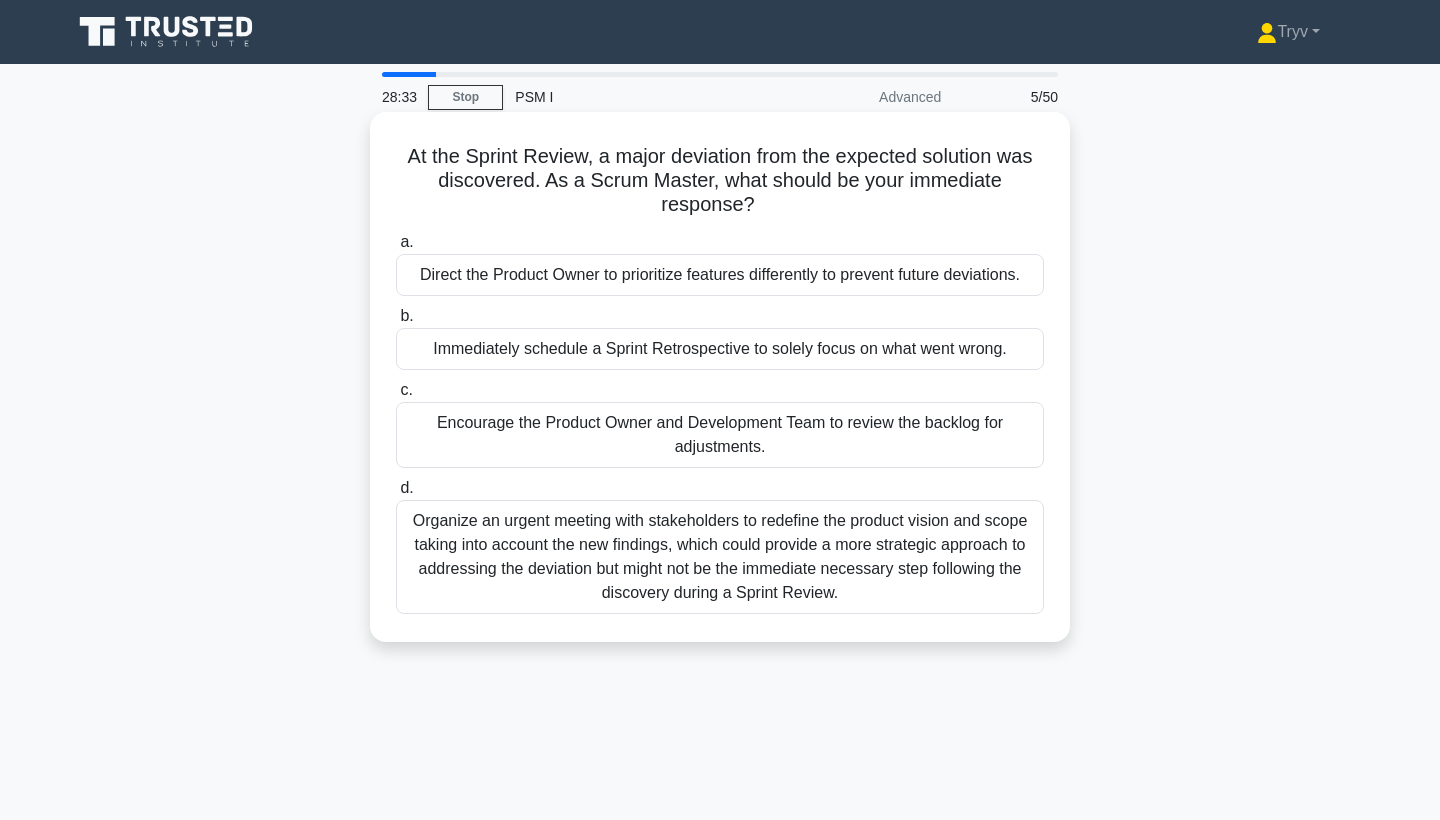 click on "At the Sprint Review, a major deviation from the expected solution was discovered. As a Scrum Master, what should be your immediate response?
.spinner_0XTQ{transform-origin:center;animation:spinner_y6GP .75s linear infinite}@keyframes spinner_y6GP{100%{transform:rotate(360deg)}}" at bounding box center (720, 181) 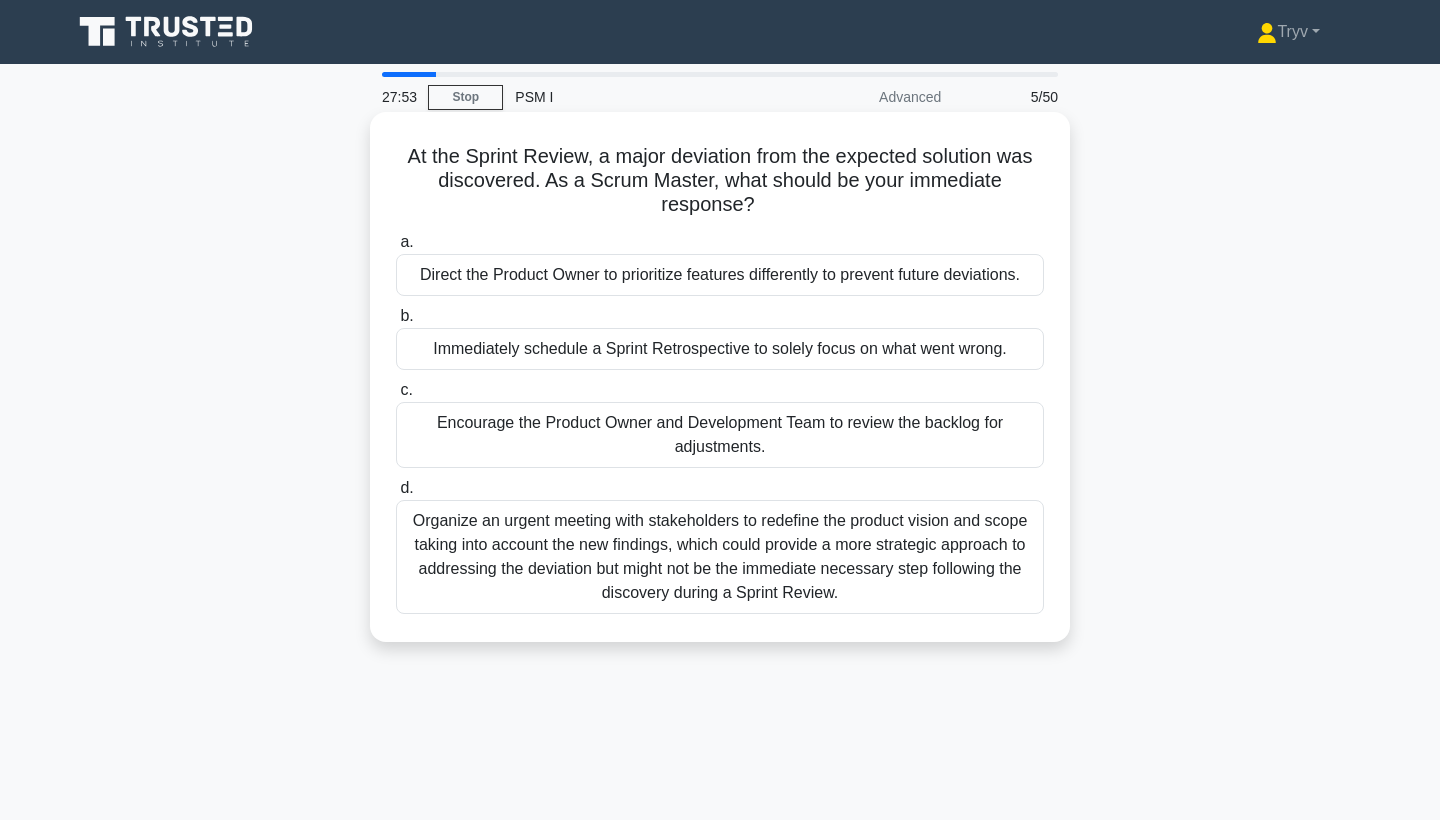 scroll, scrollTop: 0, scrollLeft: 0, axis: both 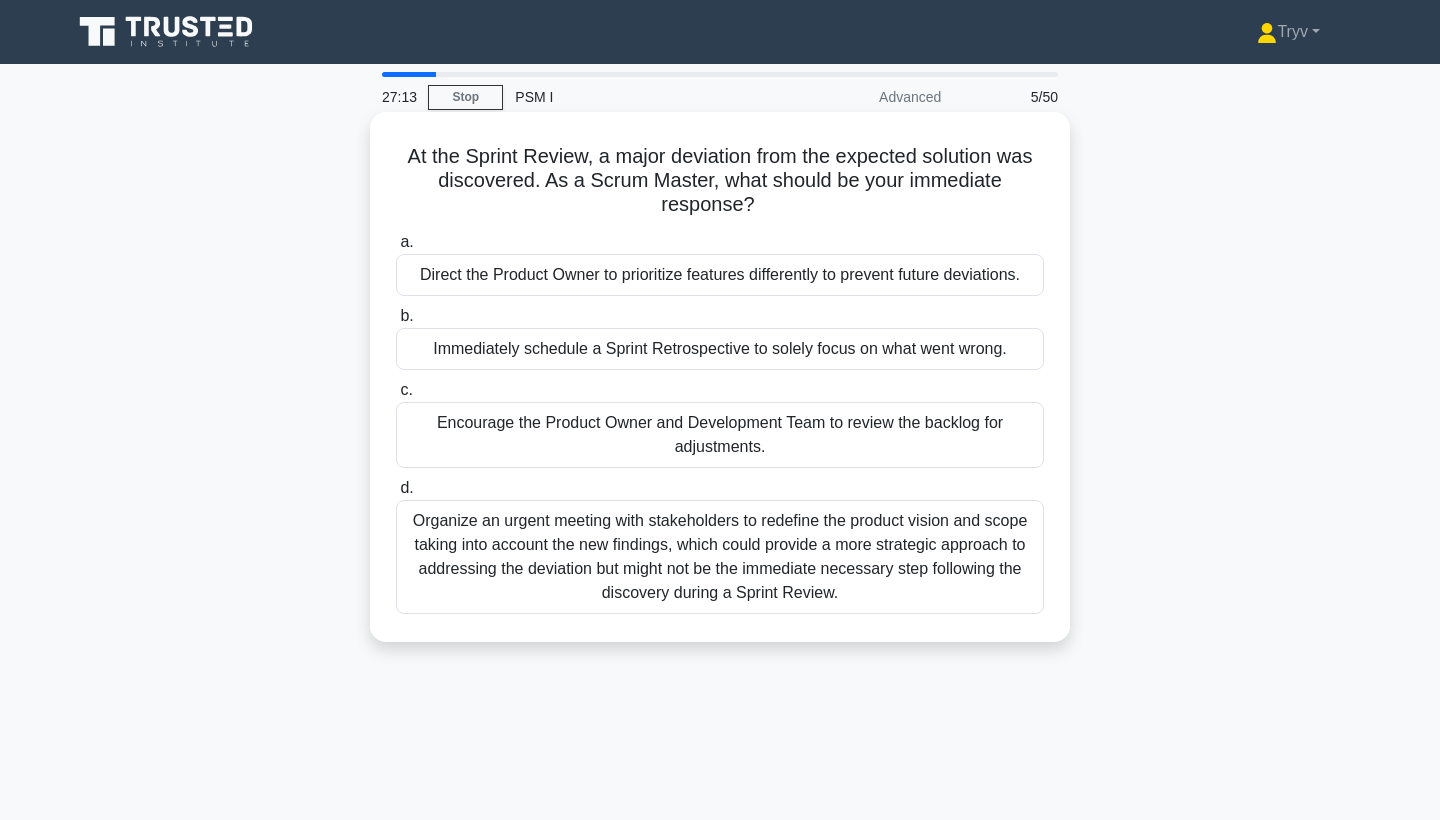 click on "Organize an urgent meeting with stakeholders to redefine the product vision and scope taking into account the new findings, which could provide a more strategic approach to addressing the deviation but might not be the immediate necessary step following the discovery during a Sprint Review." at bounding box center (720, 557) 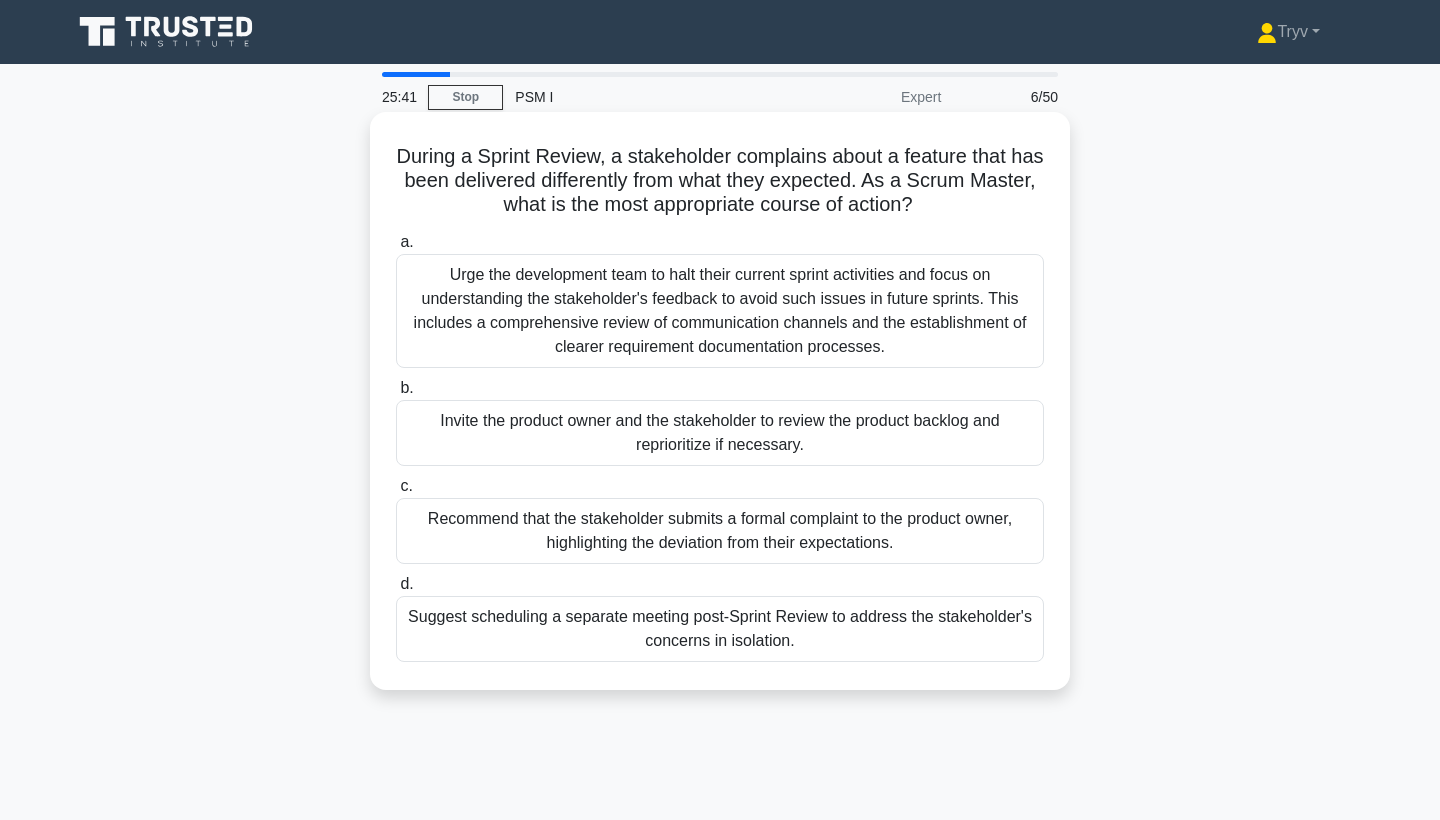 click on "Invite the product owner and the stakeholder to review the product backlog and reprioritize if necessary." at bounding box center [720, 433] 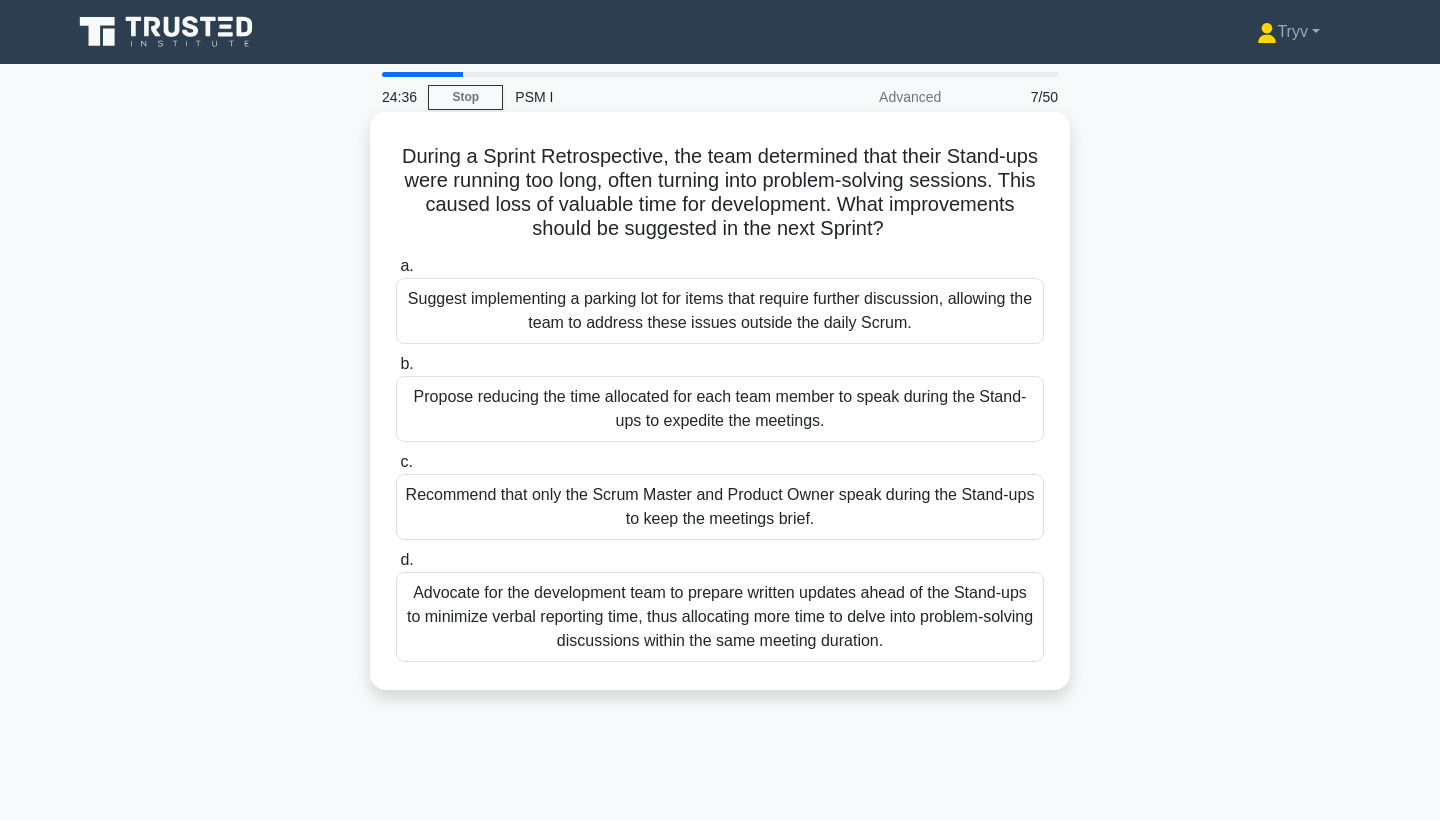 click on "Advocate for the development team to prepare written updates ahead of the Stand-ups to minimize verbal reporting time, thus allocating more time to delve into problem-solving discussions within the same meeting duration." at bounding box center (720, 617) 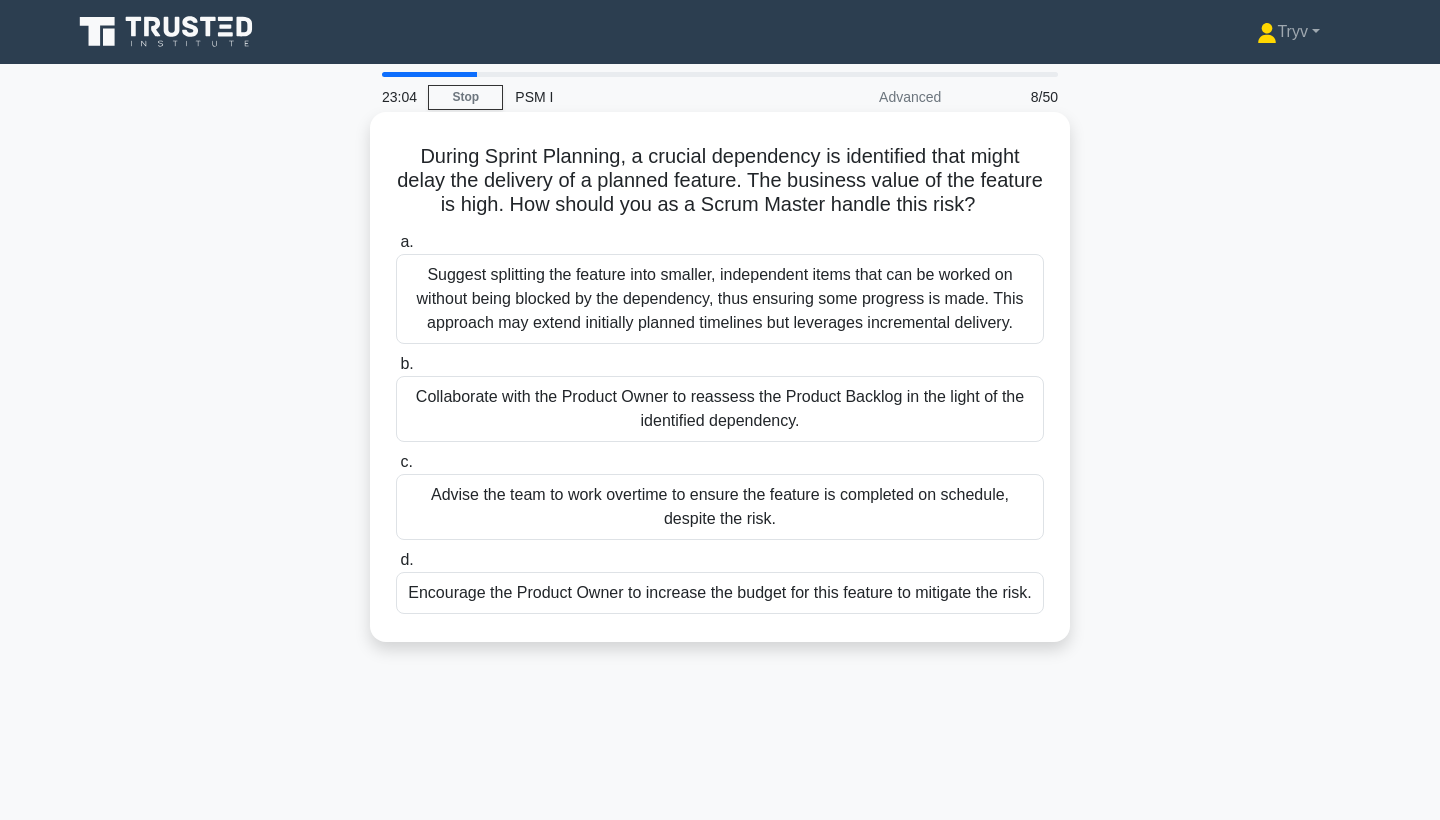 click on "Suggest splitting the feature into smaller, independent items that can be worked on without being blocked by the dependency, thus ensuring some progress is made. This approach may extend initially planned timelines but leverages incremental delivery." at bounding box center [720, 299] 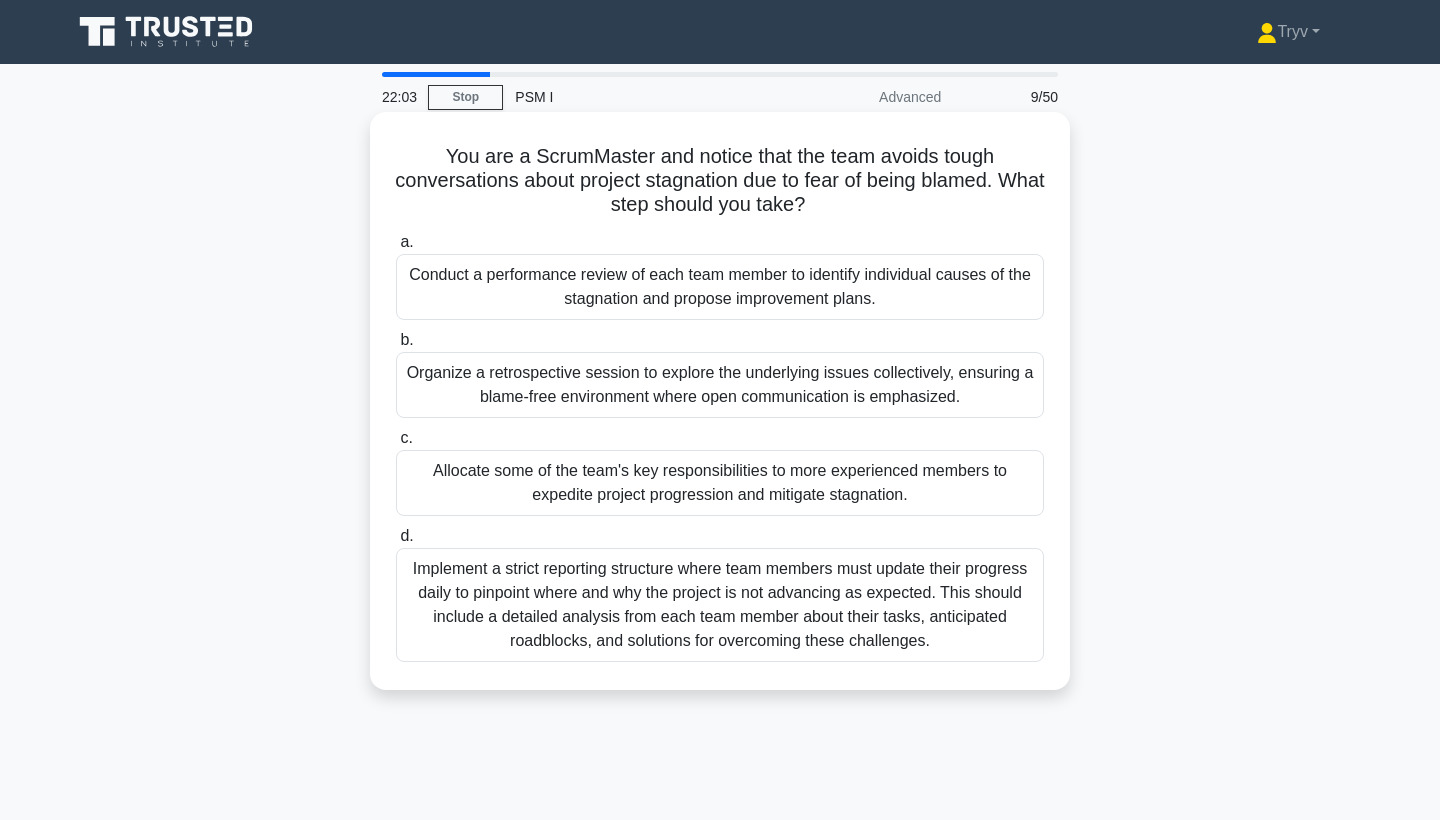 click on "Organize a retrospective session to explore the underlying issues collectively, ensuring a blame-free environment where open communication is emphasized." at bounding box center (720, 385) 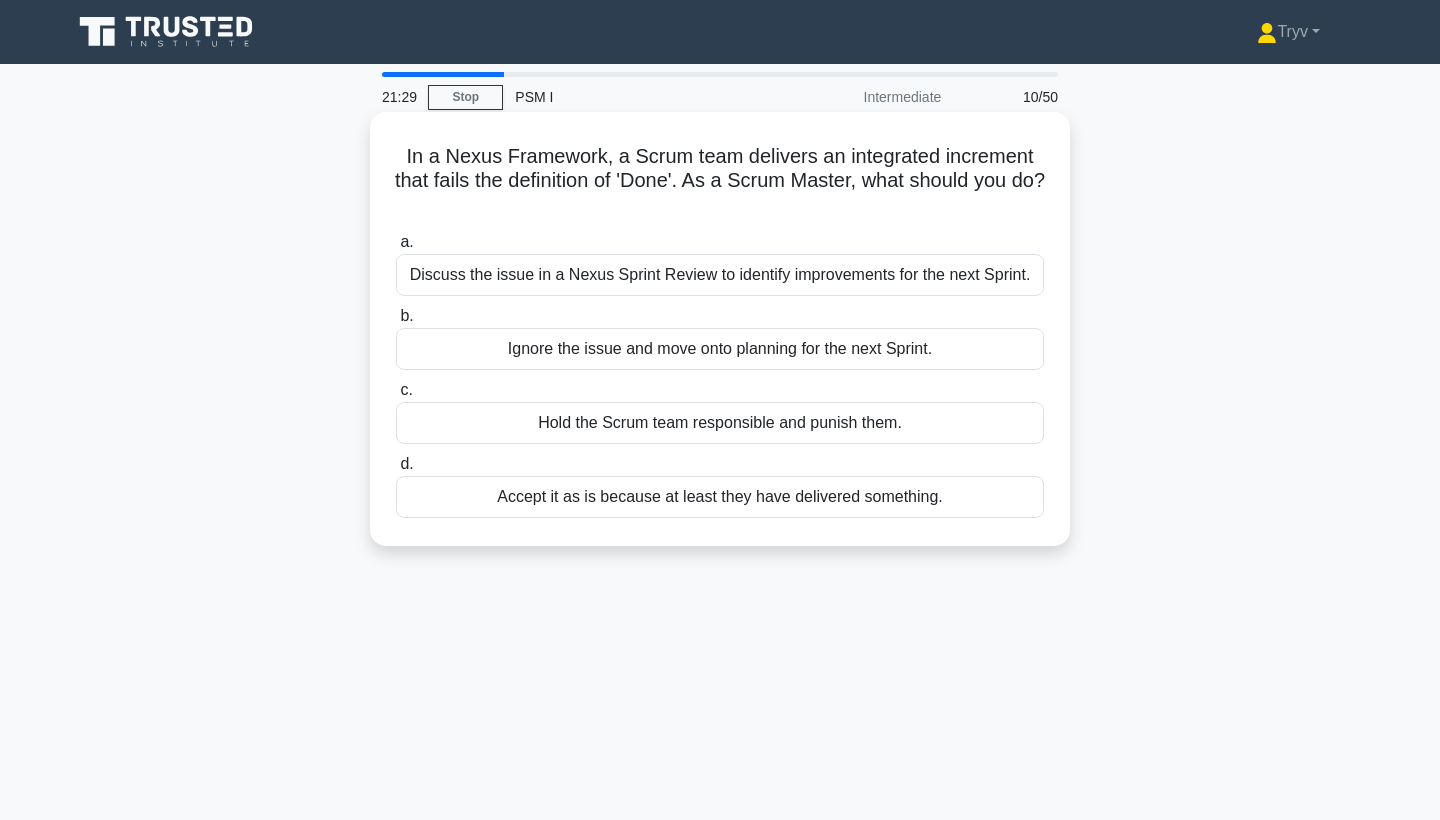 click on "Discuss the issue in a Nexus Sprint Review to identify improvements for the next Sprint." at bounding box center (720, 275) 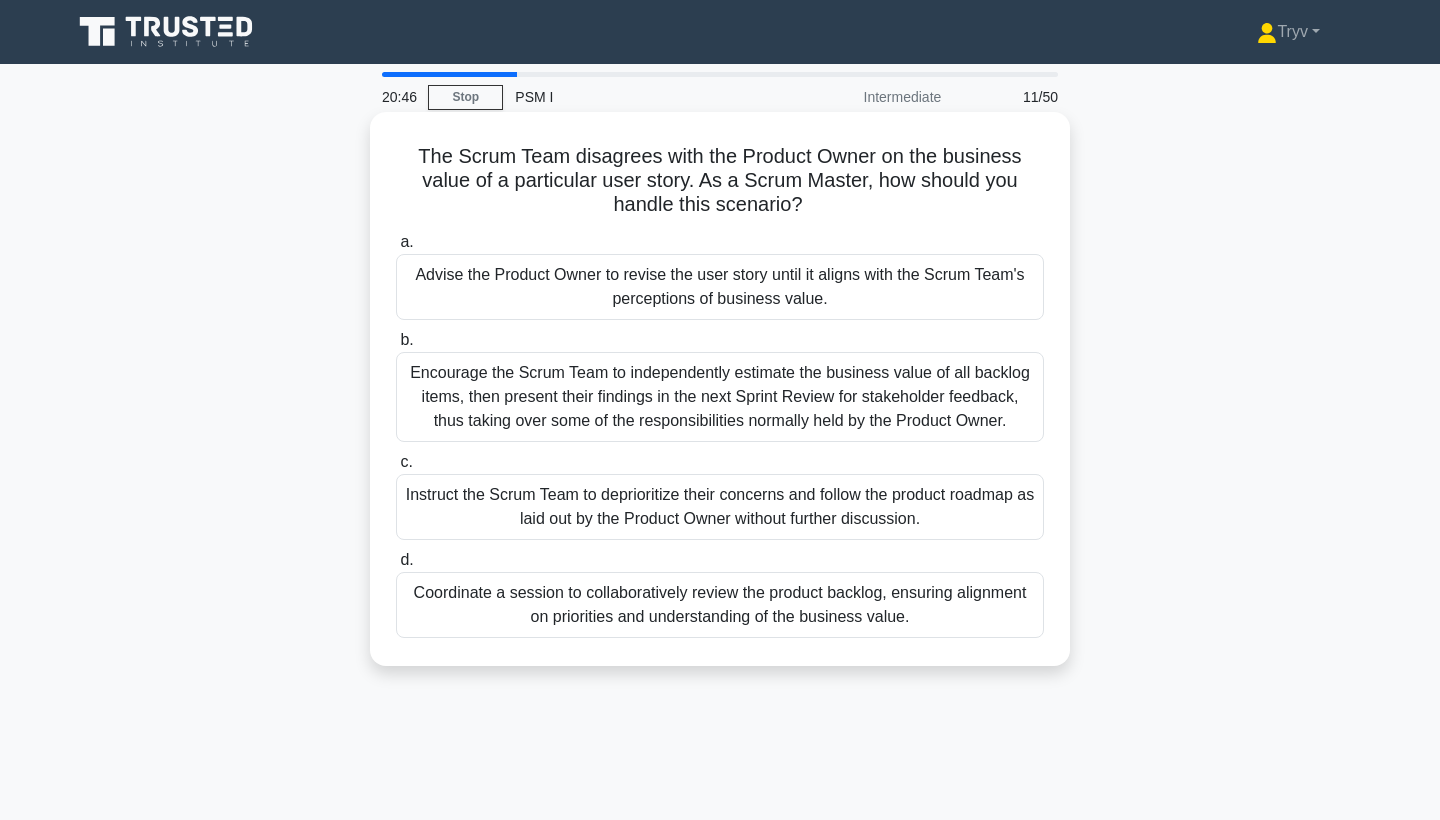 click on "Coordinate a session to collaboratively review the product backlog, ensuring alignment on priorities and understanding of the business value." at bounding box center [720, 605] 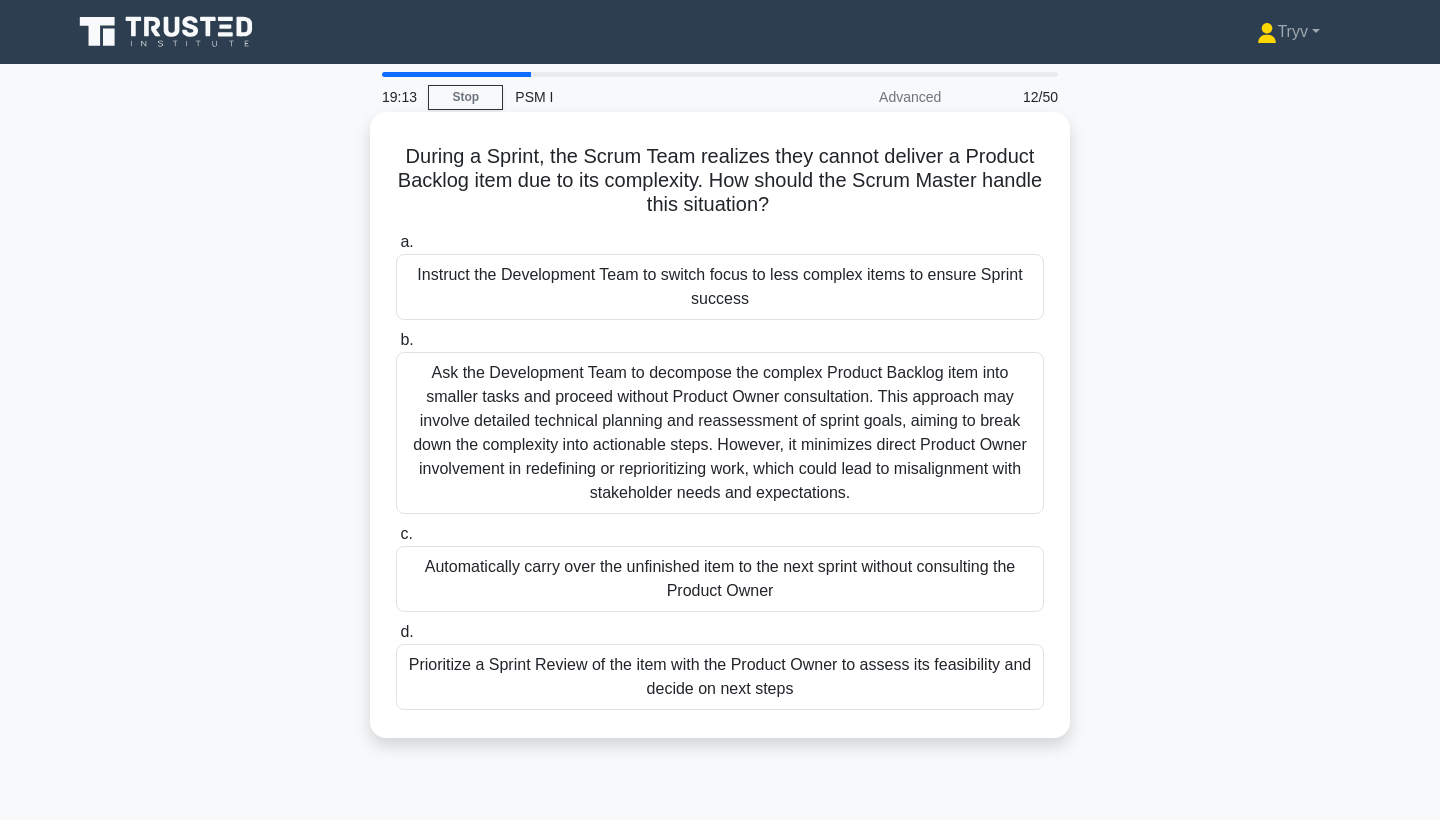 click on "Prioritize a Sprint Review of the item with the Product Owner to assess its feasibility and decide on next steps" at bounding box center (720, 677) 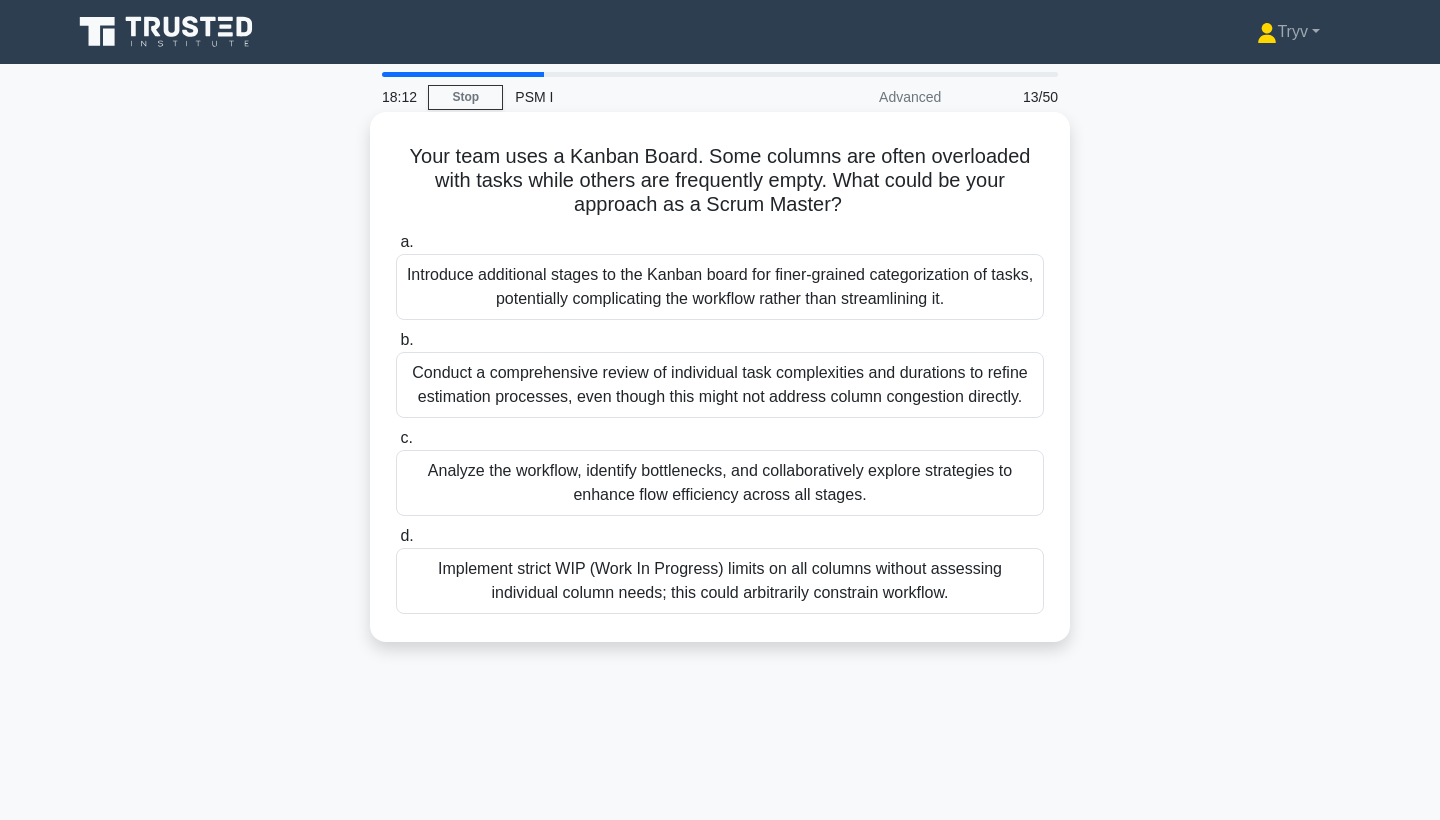 click on "Analyze the workflow, identify bottlenecks, and collaboratively explore strategies to enhance flow efficiency across all stages." at bounding box center [720, 483] 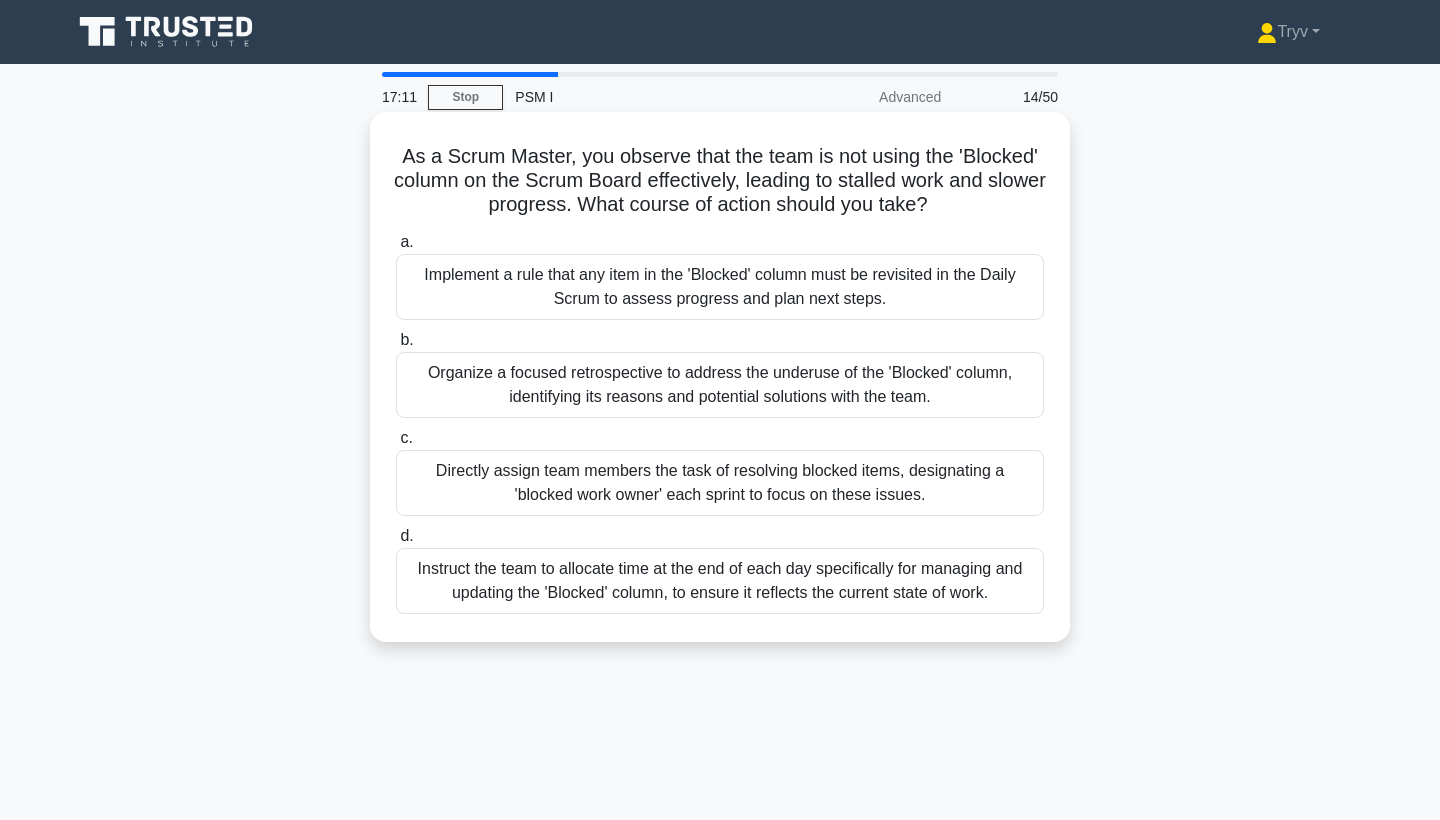 click on "Organize a focused retrospective to address the underuse of the 'Blocked' column, identifying its reasons and potential solutions with the team." at bounding box center [720, 385] 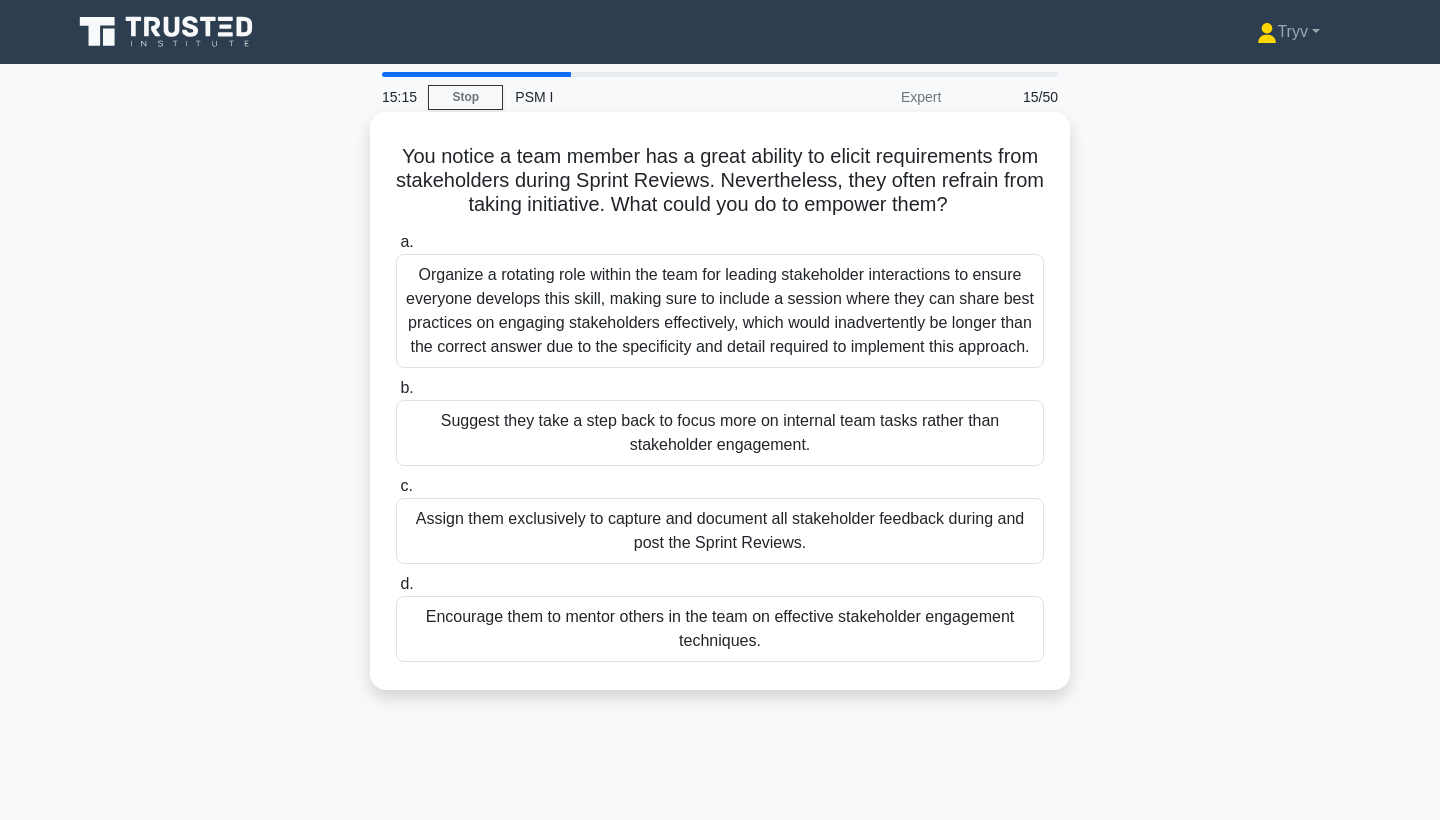 click on "Organize a rotating role within the team for leading stakeholder interactions to ensure everyone develops this skill, making sure to include a session where they can share best practices on engaging stakeholders effectively, which would inadvertently be longer than the correct answer due to the specificity and detail required to implement this approach." at bounding box center (720, 311) 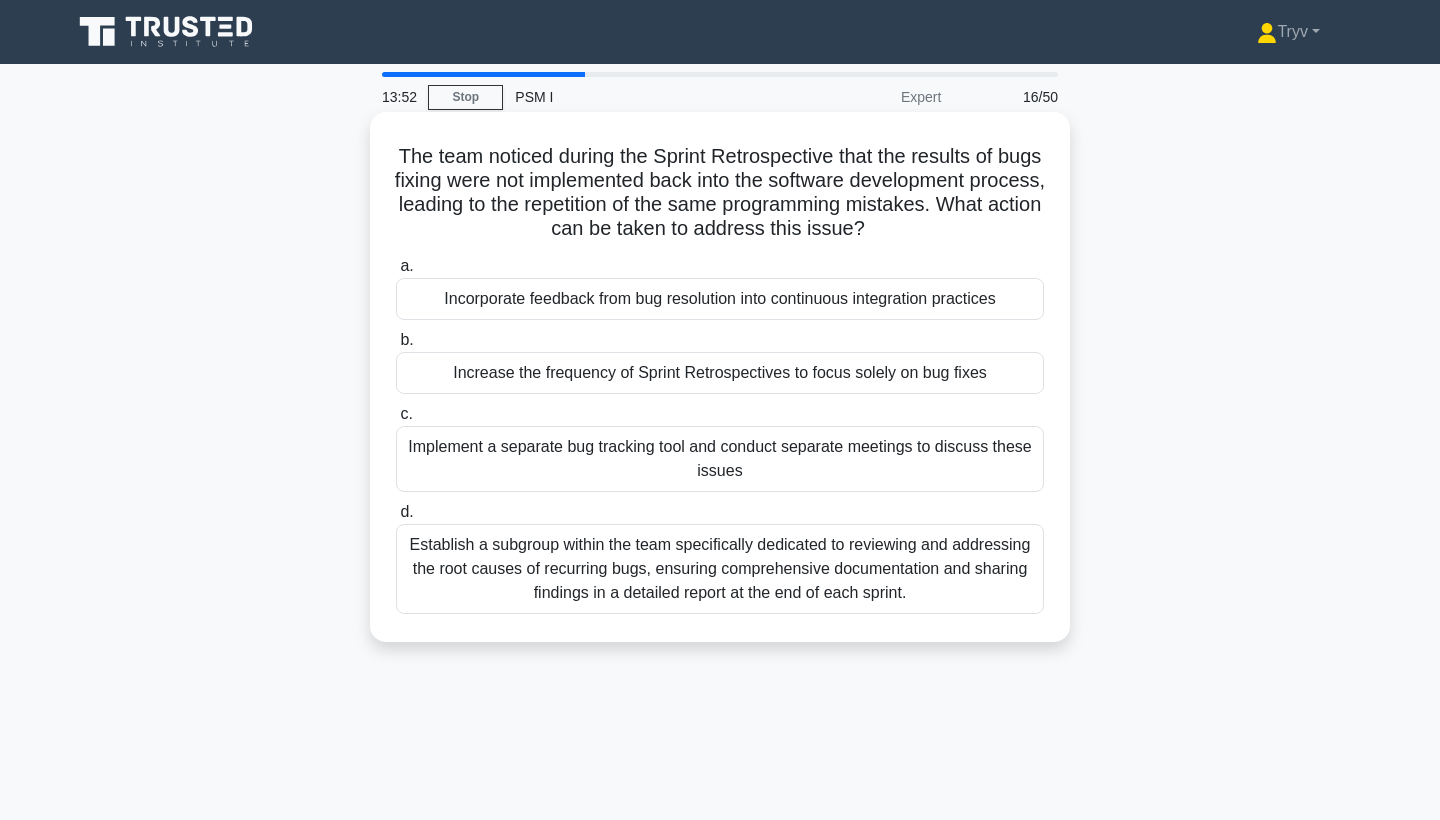 click on "Implement a separate bug tracking tool and conduct separate meetings to discuss these issues" at bounding box center (720, 459) 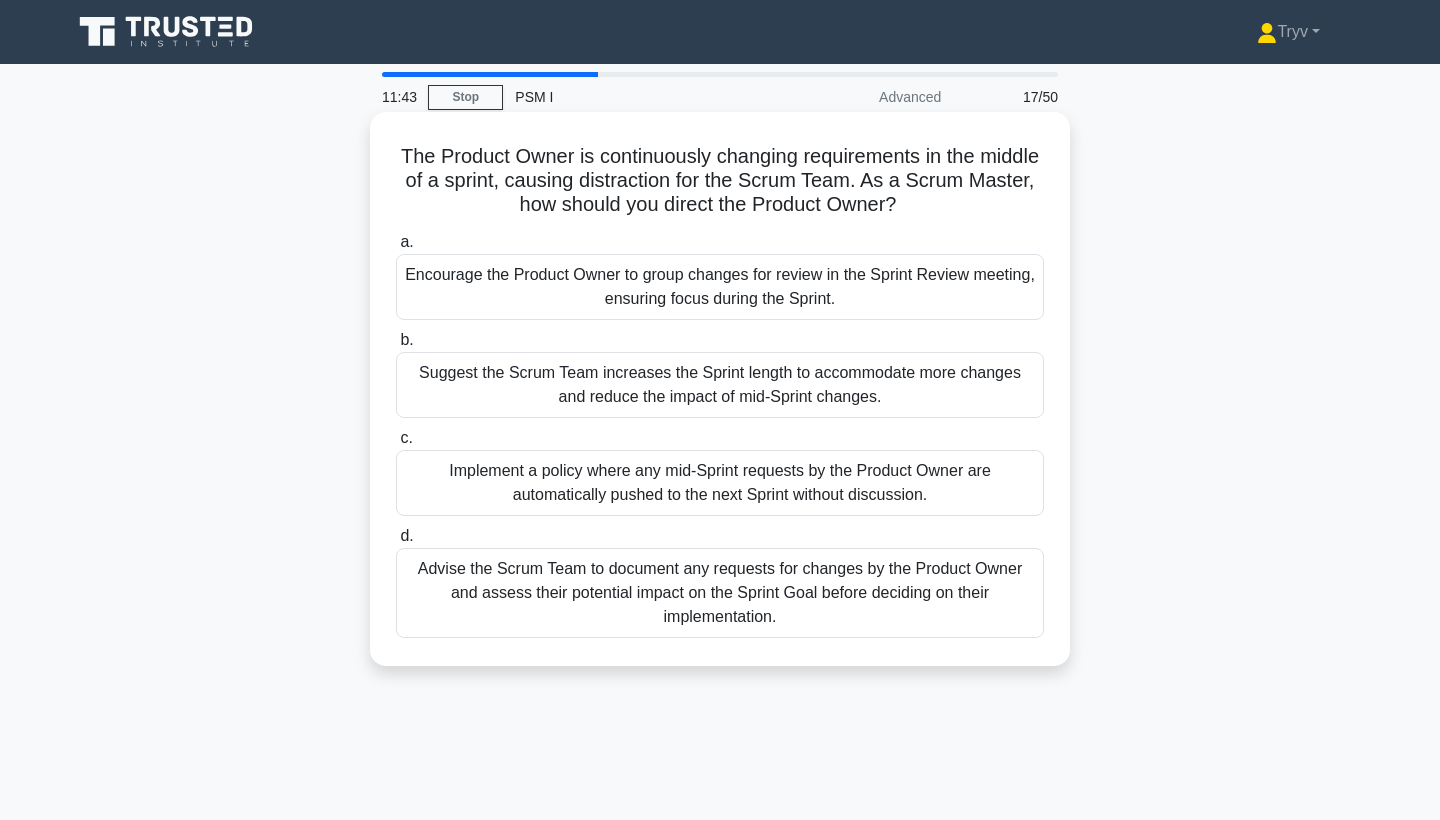 click on "Advise the Scrum Team to document any requests for changes by the Product Owner and assess their potential impact on the Sprint Goal before deciding on their implementation." at bounding box center [720, 593] 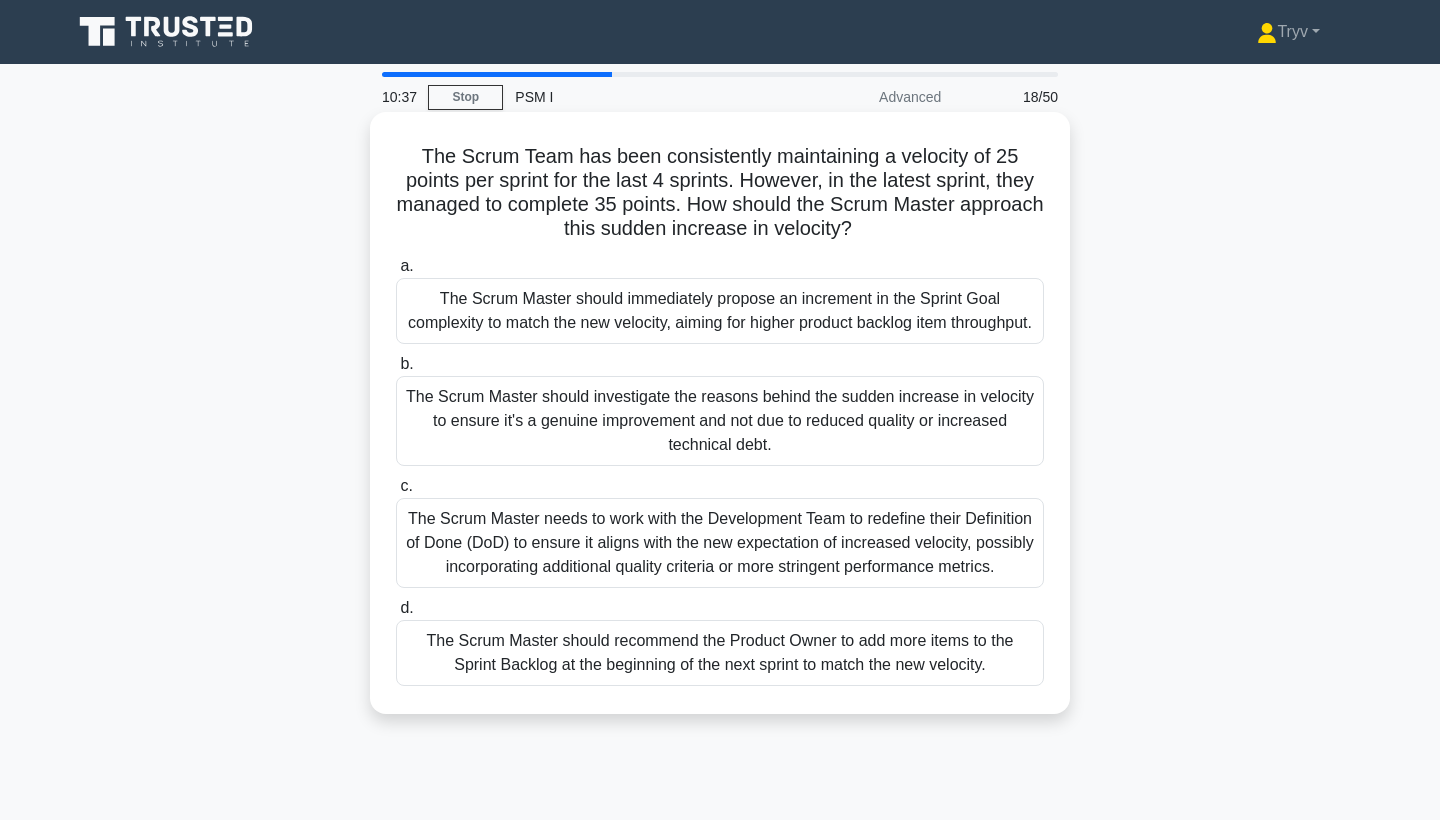 click on "The Scrum Master should investigate the reasons behind the sudden increase in velocity to ensure it's a genuine improvement and not due to reduced quality or increased technical debt." at bounding box center (720, 421) 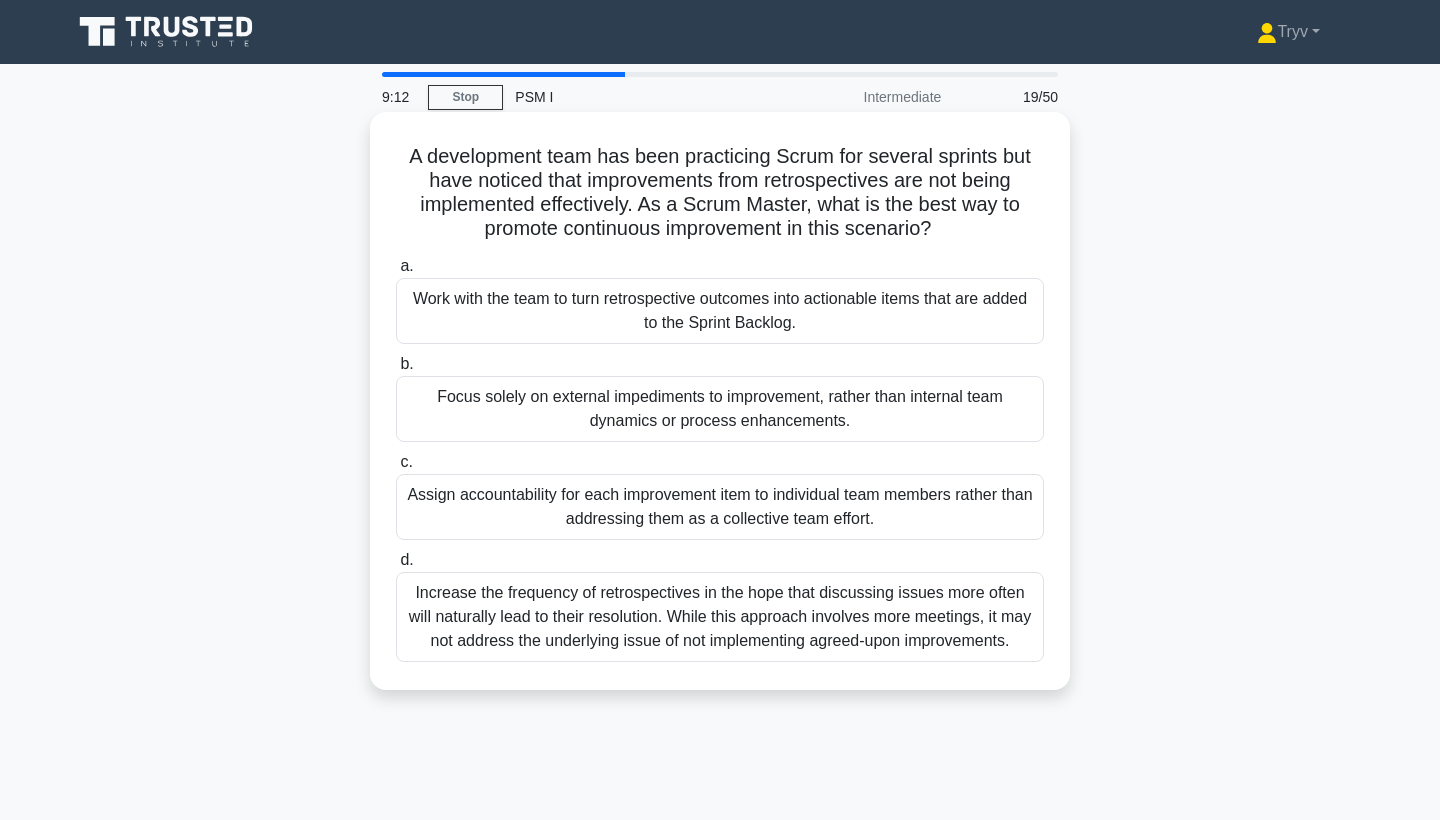 click on "Work with the team to turn retrospective outcomes into actionable items that are added to the Sprint Backlog." at bounding box center [720, 311] 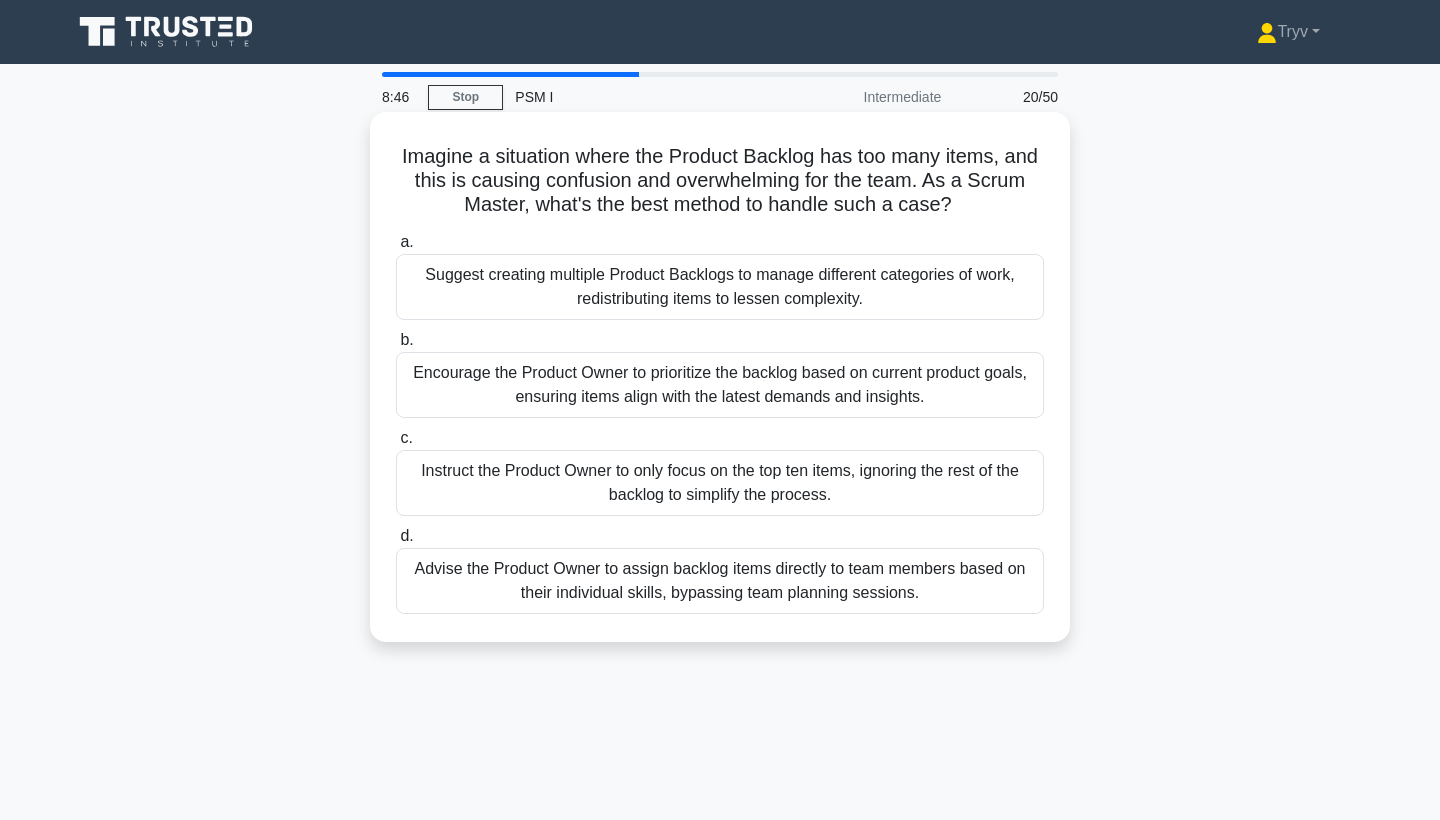 click on "Imagine a situation where the Product Backlog has too many items, and this is causing confusion and overwhelming for the team. As a Scrum Master, what's the best method to handle such a case?
.spinner_0XTQ{transform-origin:center;animation:spinner_y6GP .75s linear infinite}@keyframes spinner_y6GP{100%{transform:rotate(360deg)}}" at bounding box center (720, 181) 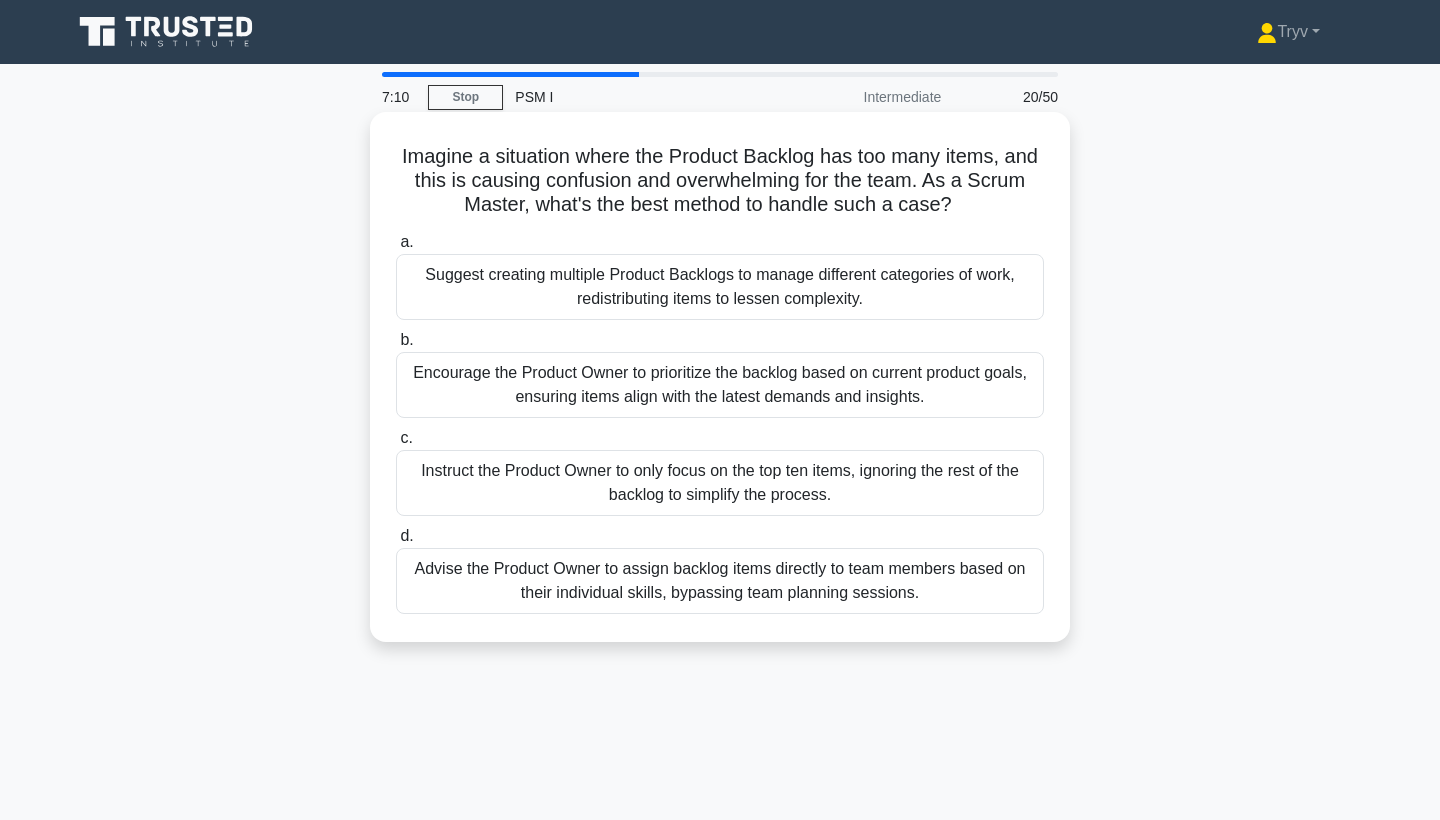 click on "Encourage the Product Owner to prioritize the backlog based on current product goals, ensuring items align with the latest demands and insights." at bounding box center [720, 385] 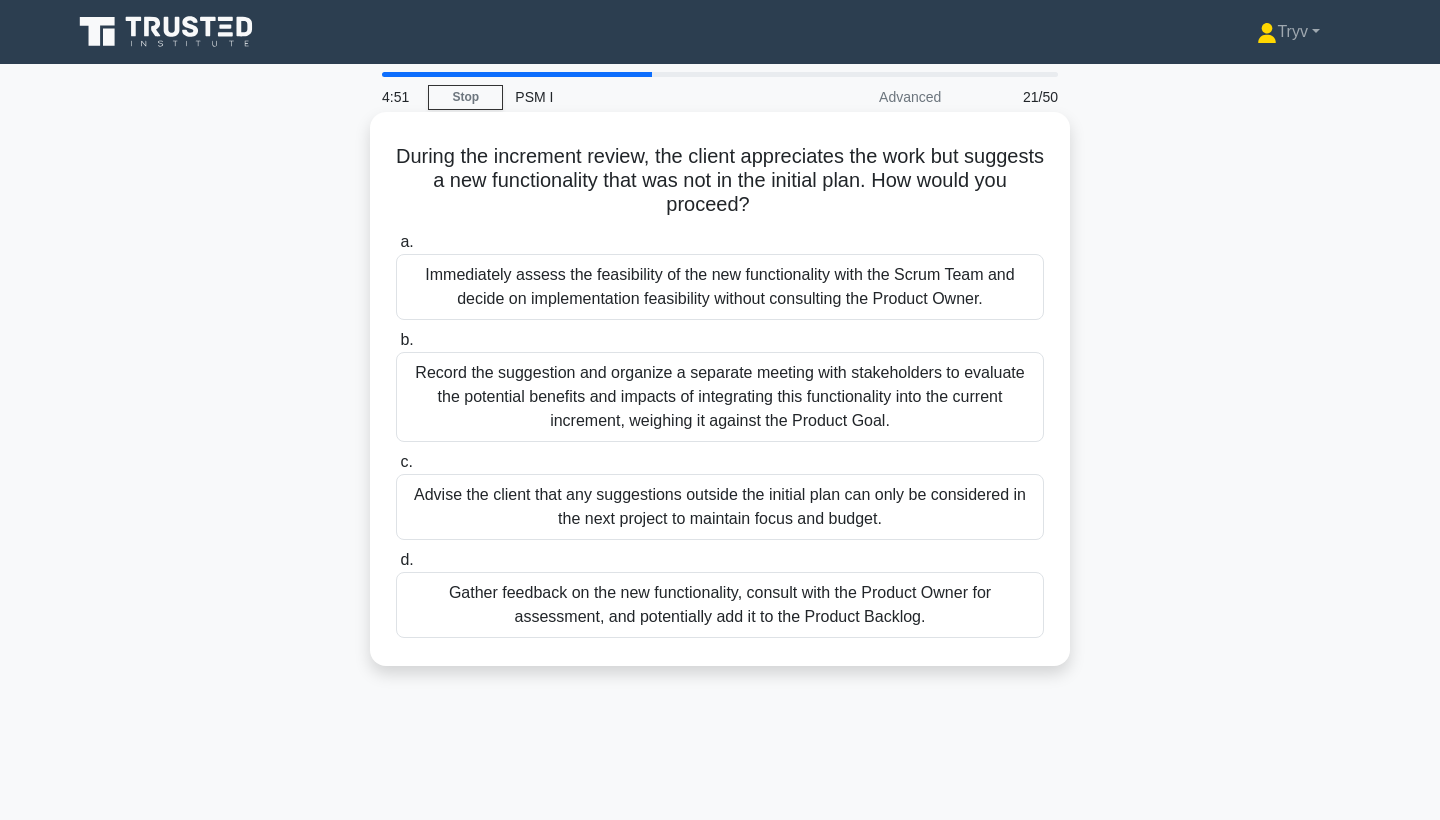 click on "Gather feedback on the new functionality, consult with the Product Owner for assessment, and potentially add it to the Product Backlog." at bounding box center (720, 605) 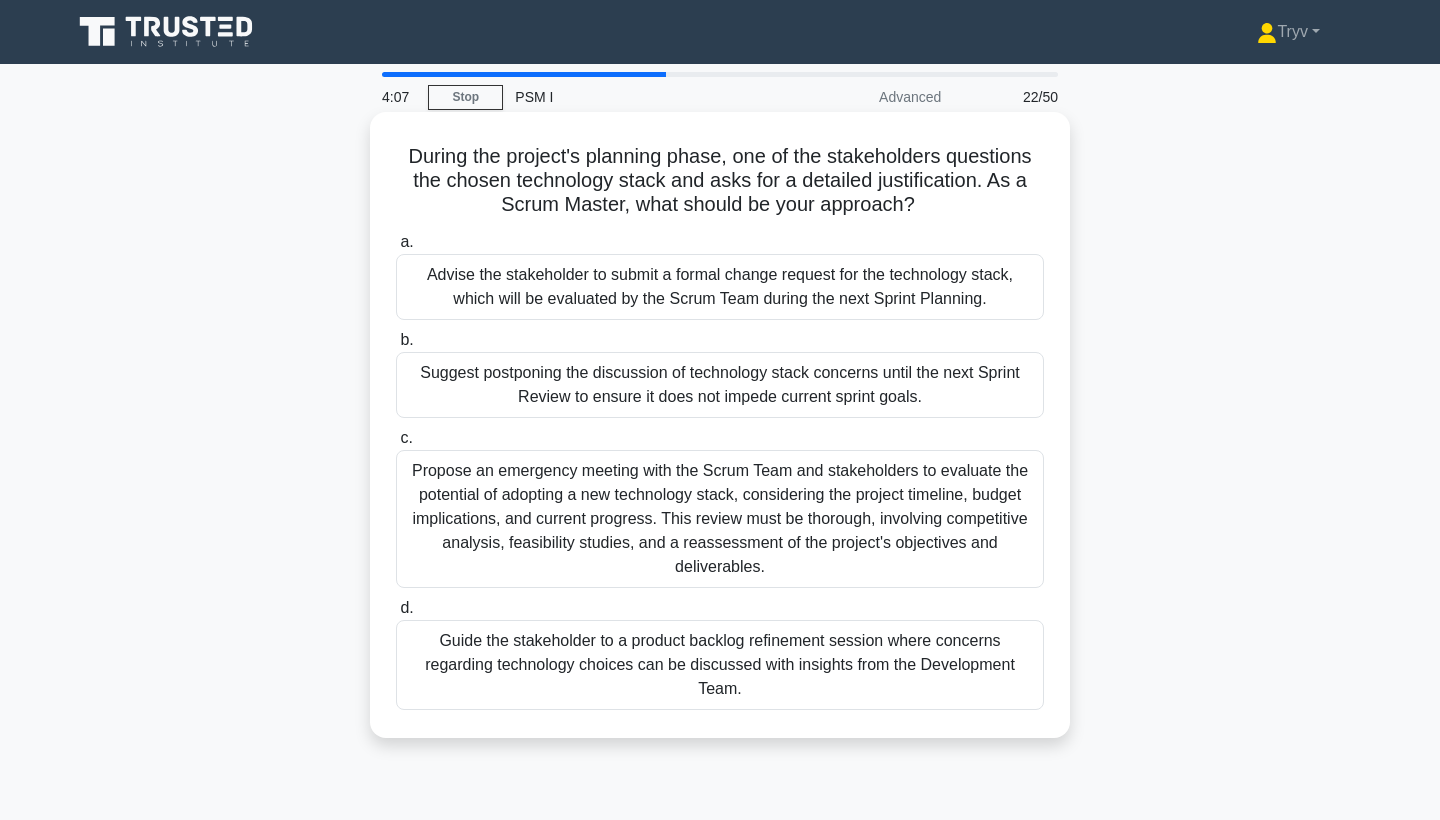 click on "Guide the stakeholder to a product backlog refinement session where concerns regarding technology choices can be discussed with insights from the Development Team." at bounding box center [720, 665] 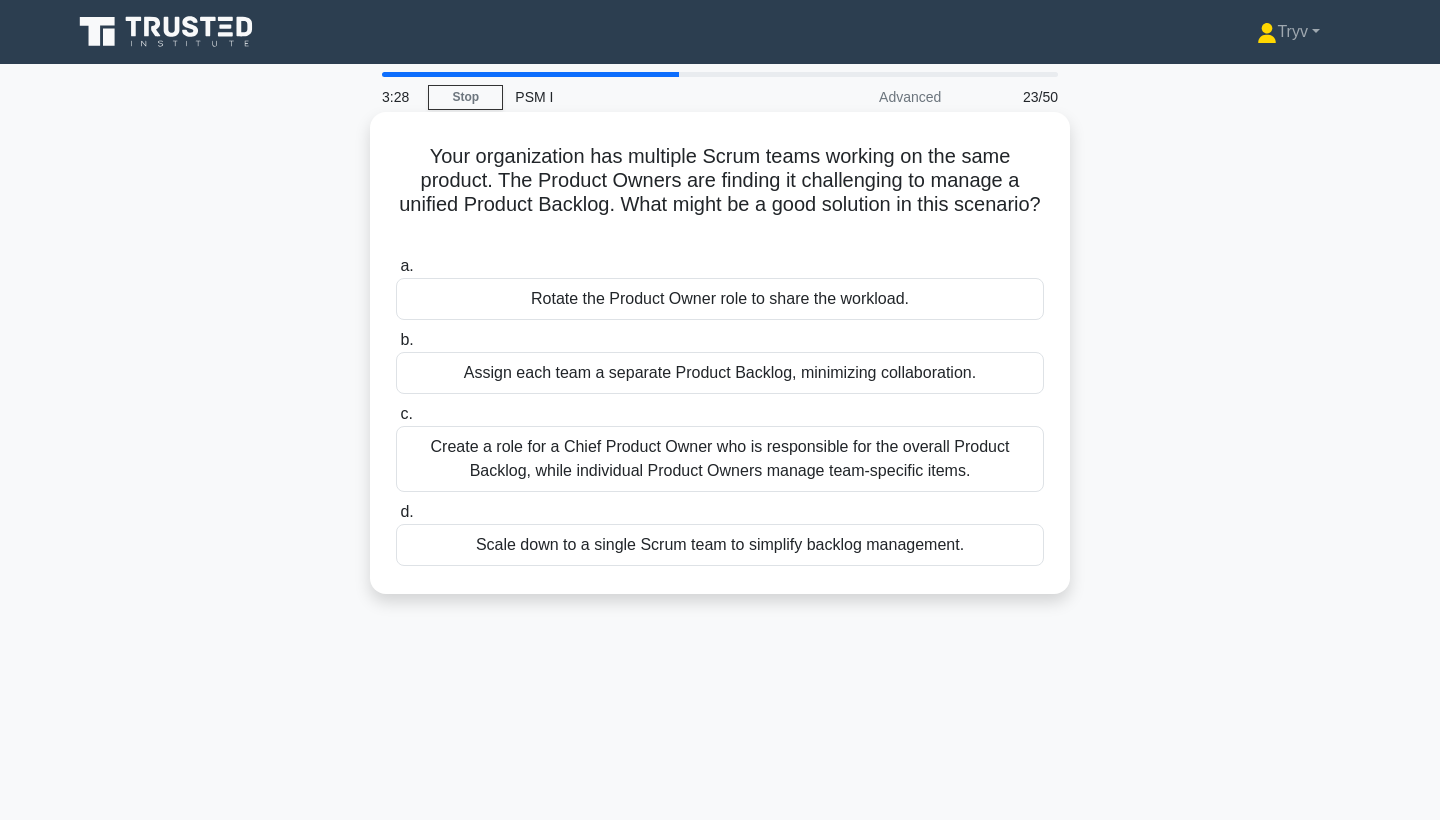 click on "Create a role for a Chief Product Owner who is responsible for the overall Product Backlog, while individual Product Owners manage team-specific items." at bounding box center (720, 459) 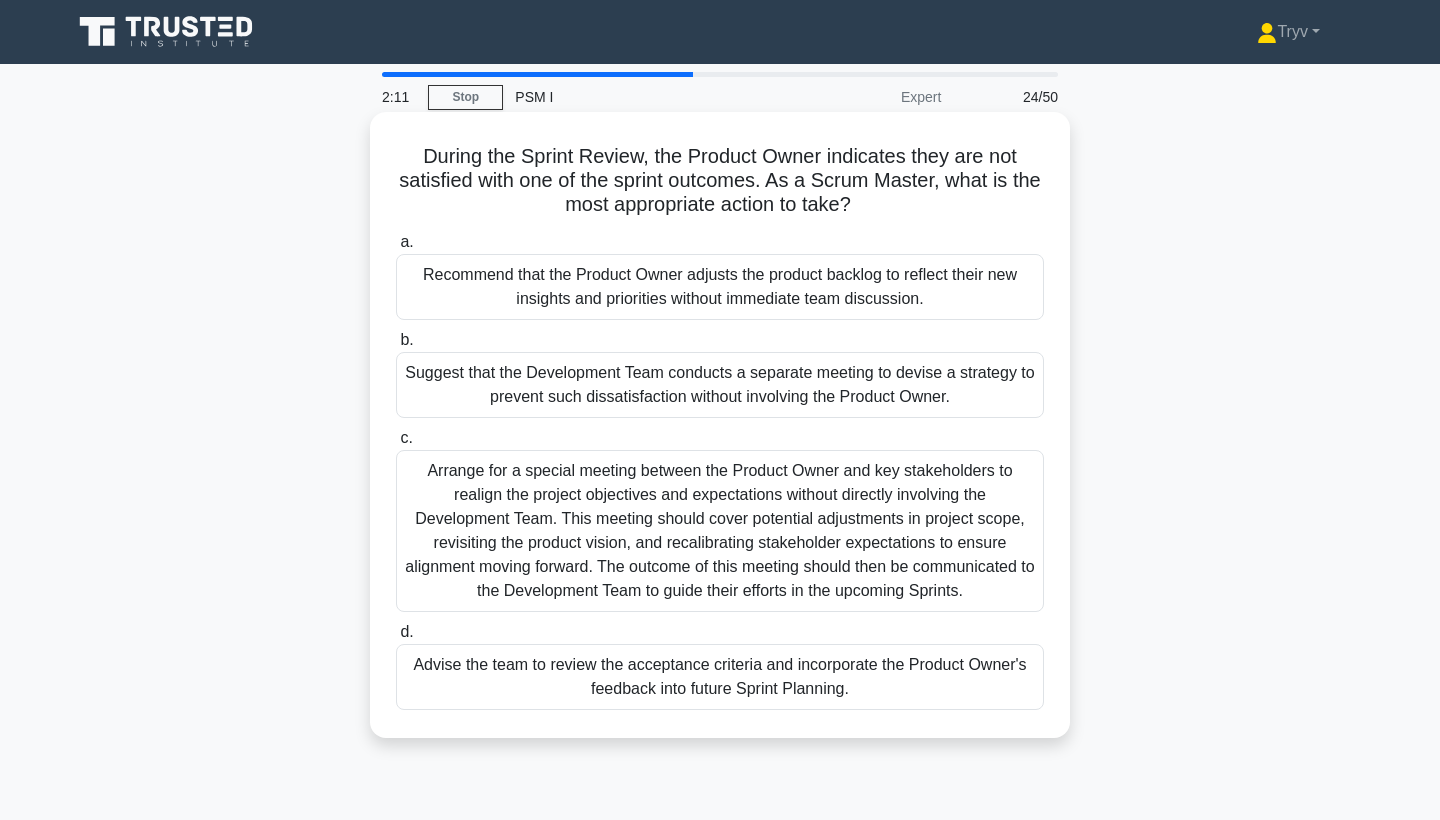 click on "Recommend that the Product Owner adjusts the product backlog to reflect their new insights and priorities without immediate team discussion." at bounding box center [720, 287] 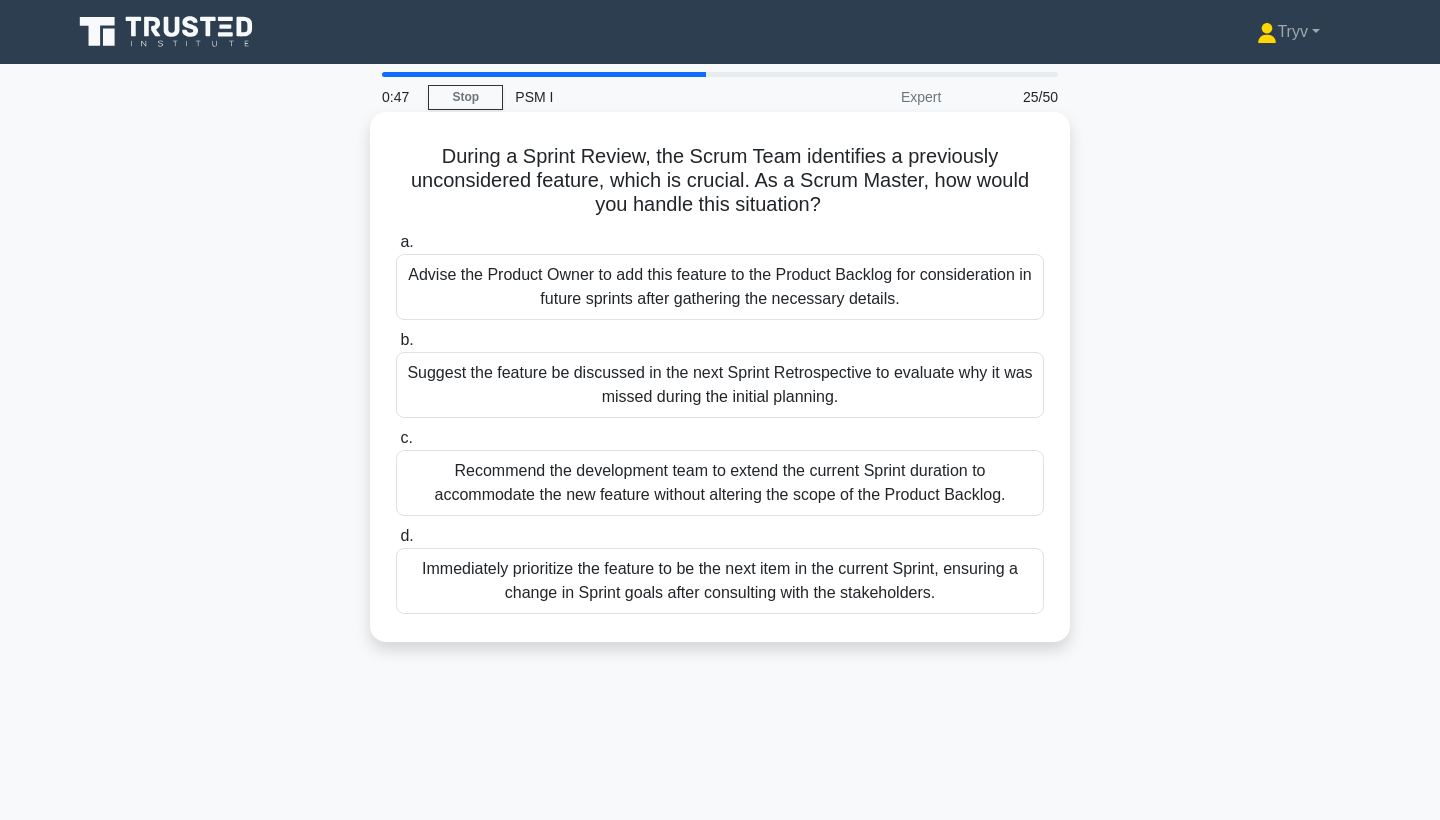 click on "Advise the Product Owner to add this feature to the Product Backlog for consideration in future sprints after gathering the necessary details." at bounding box center [720, 287] 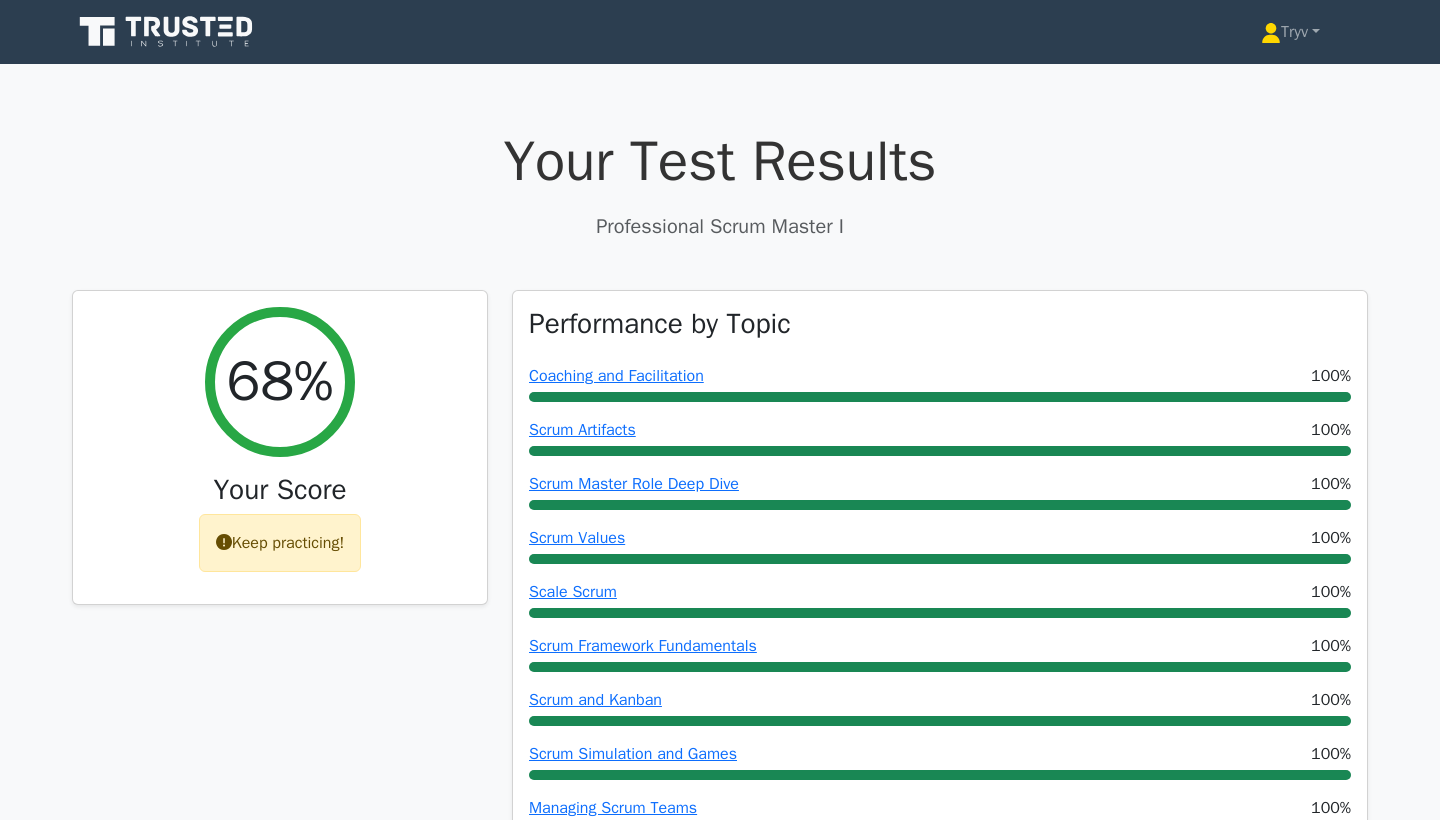 scroll, scrollTop: 0, scrollLeft: 0, axis: both 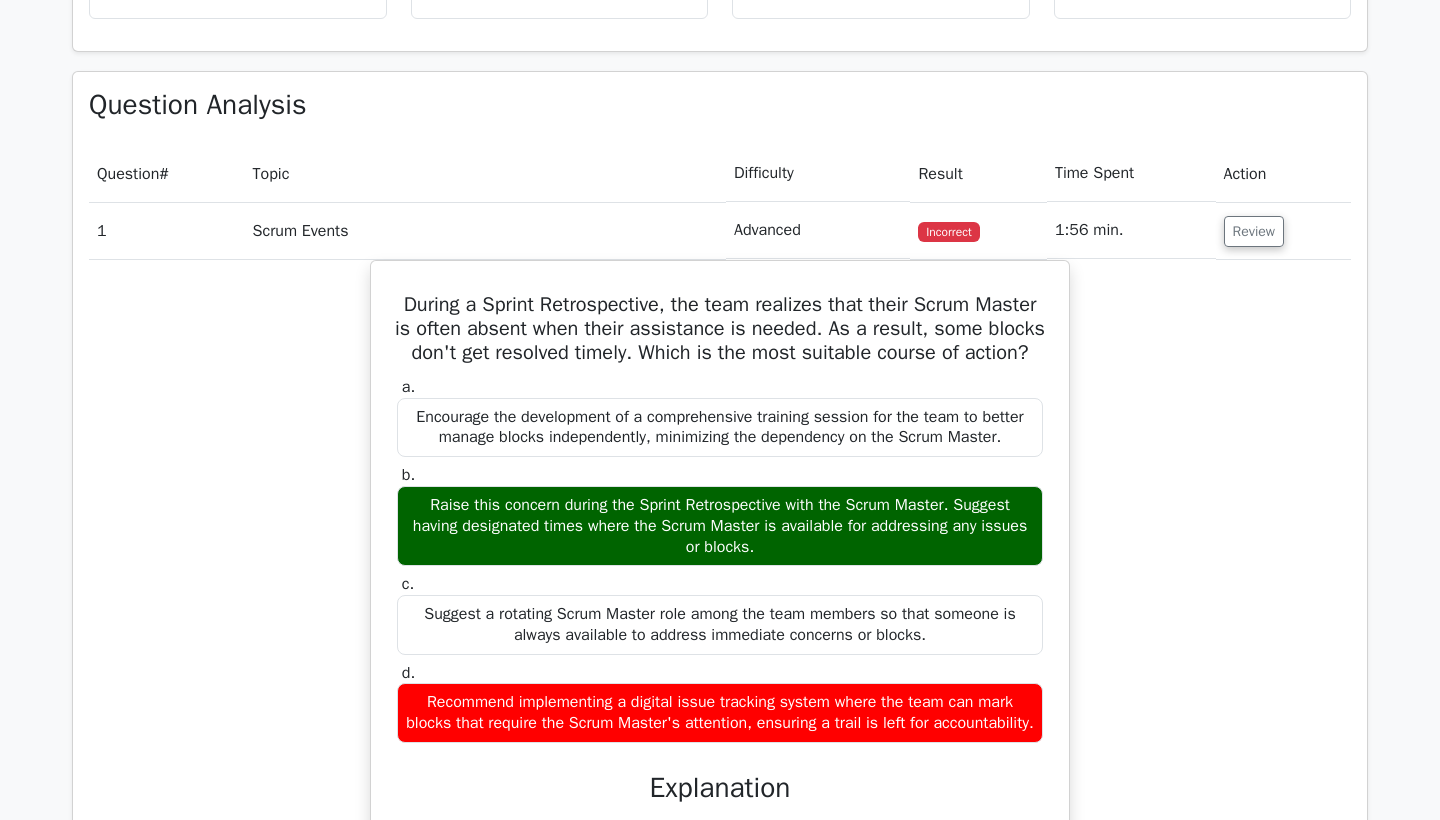 click on "Incorrect" at bounding box center (978, 230) 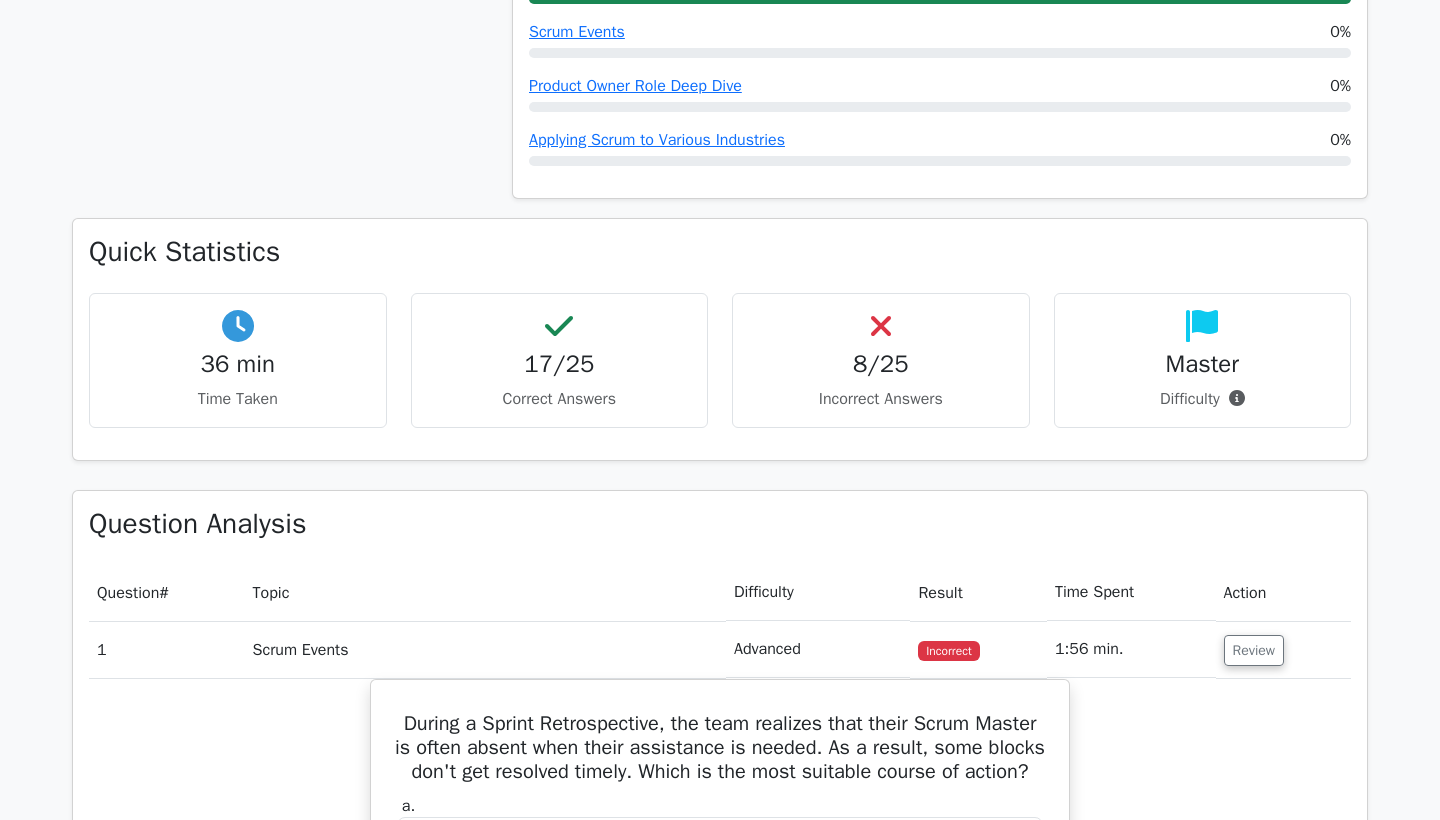 scroll, scrollTop: 773, scrollLeft: 0, axis: vertical 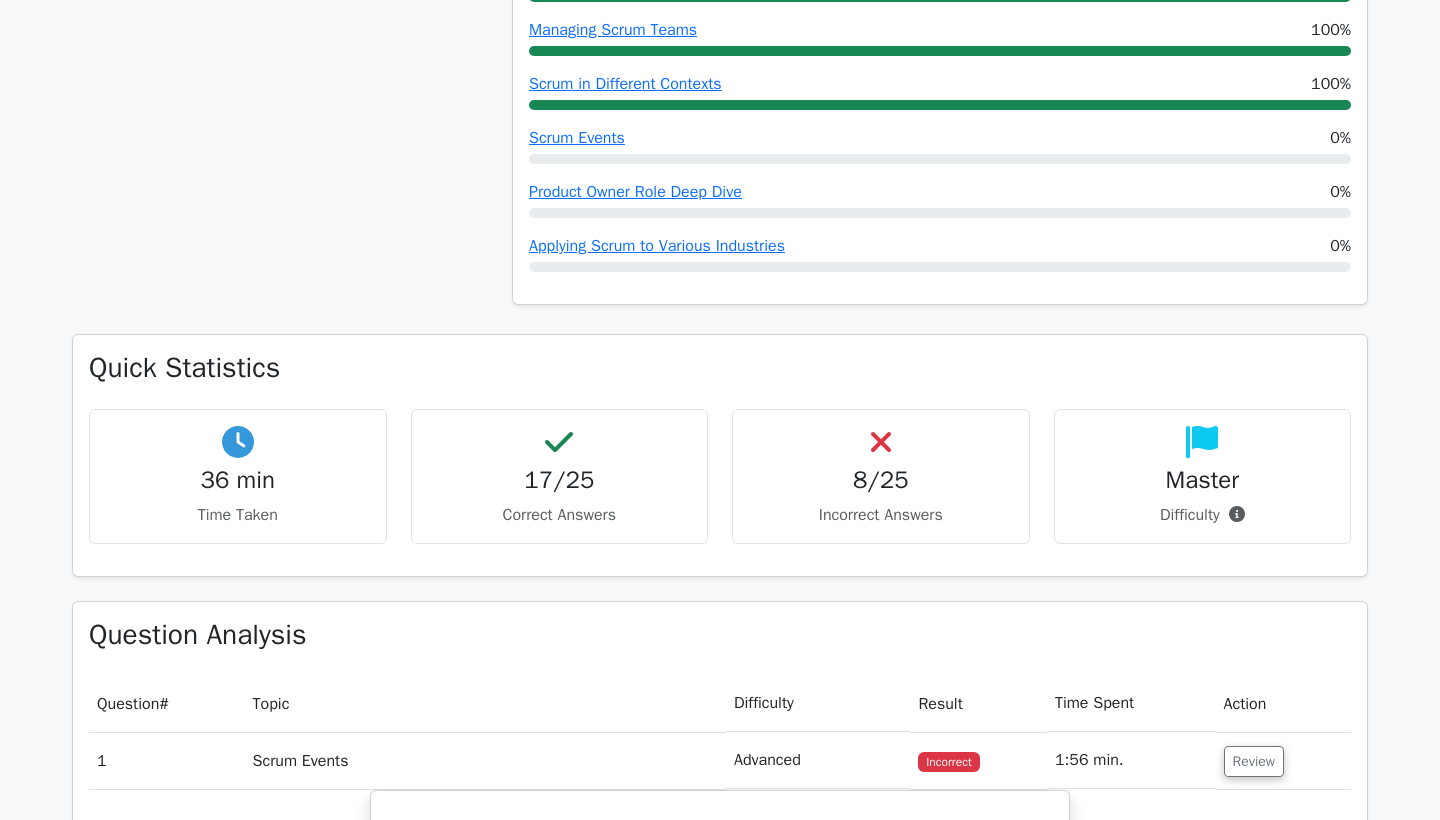 click on "Performance by Topic
Coaching and Facilitation
100%
Scrum Artifacts
100%
Scrum Master Role Deep Dive
100%
Scrum Values 100% 0%" at bounding box center (940, -91) 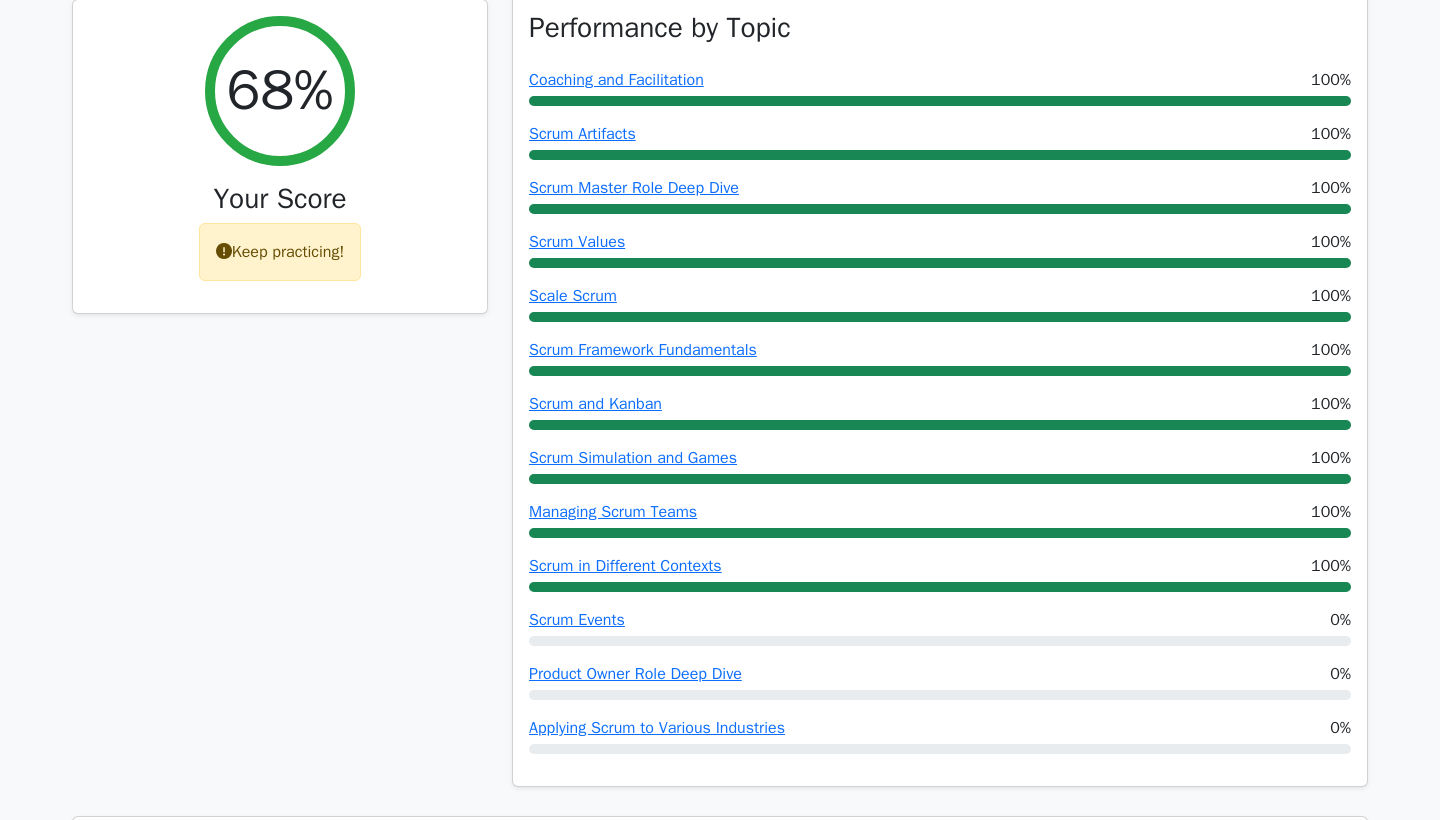 scroll, scrollTop: 189, scrollLeft: 0, axis: vertical 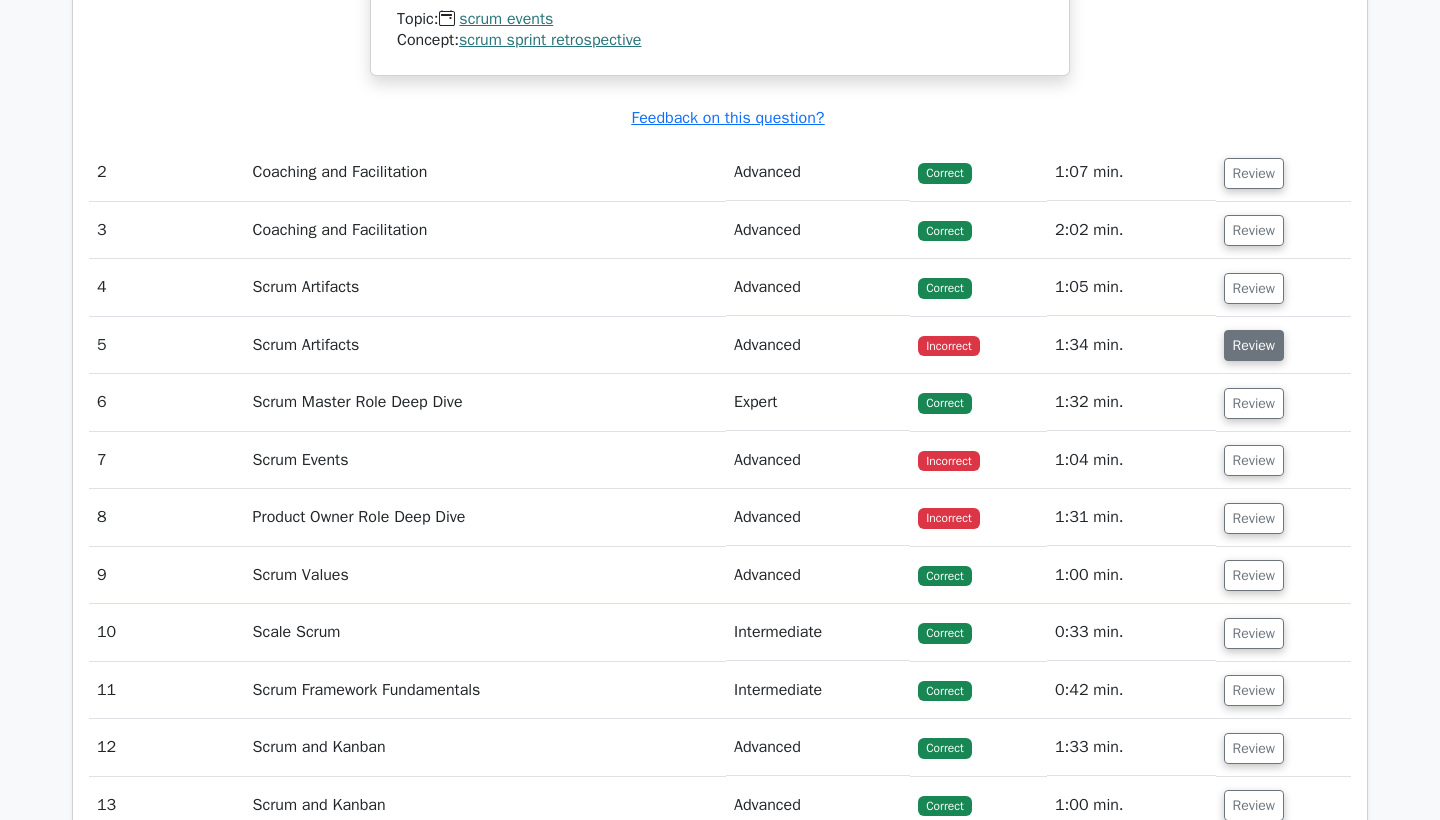 click on "Review" at bounding box center [1254, 345] 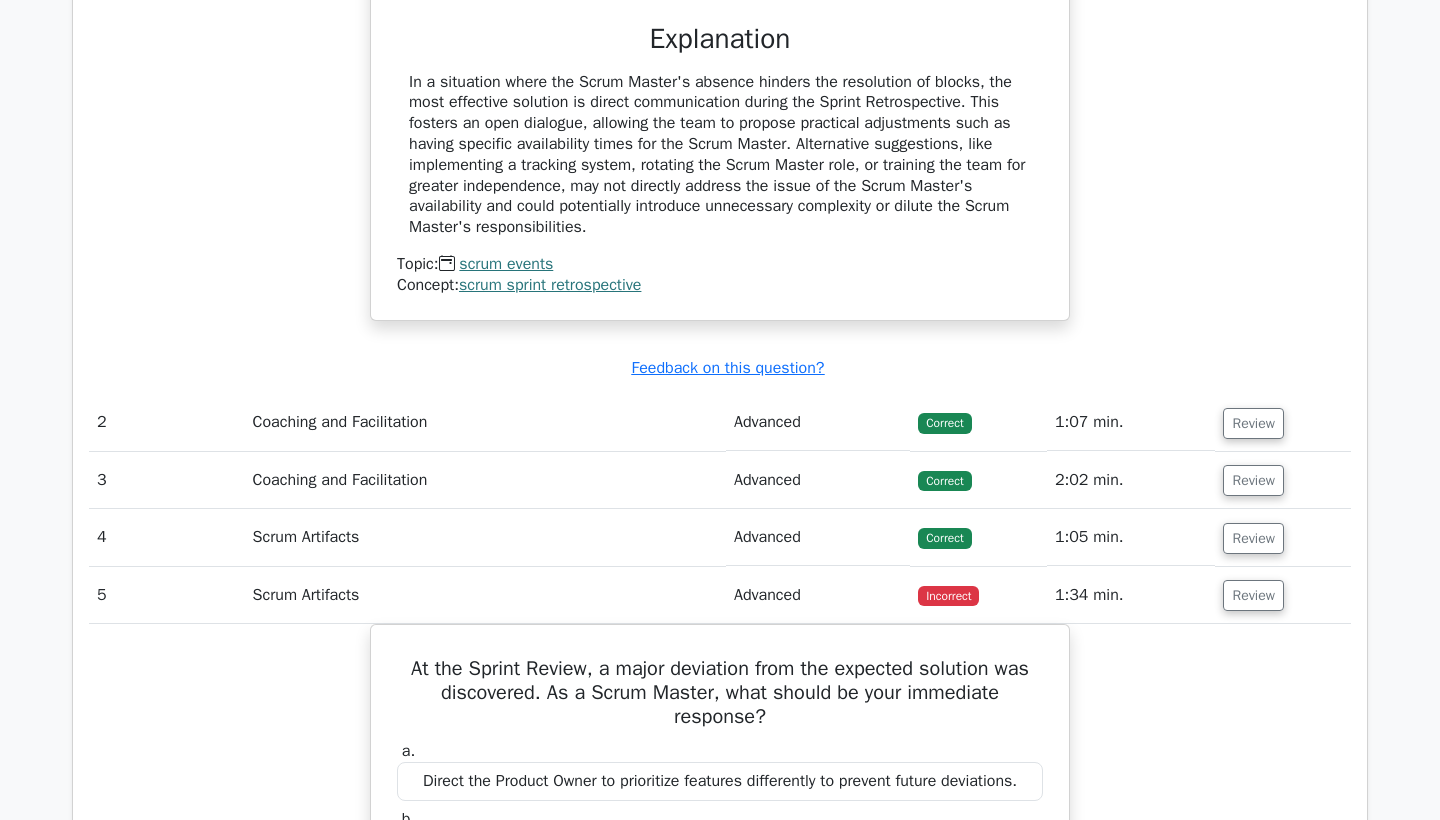 scroll, scrollTop: 2054, scrollLeft: 0, axis: vertical 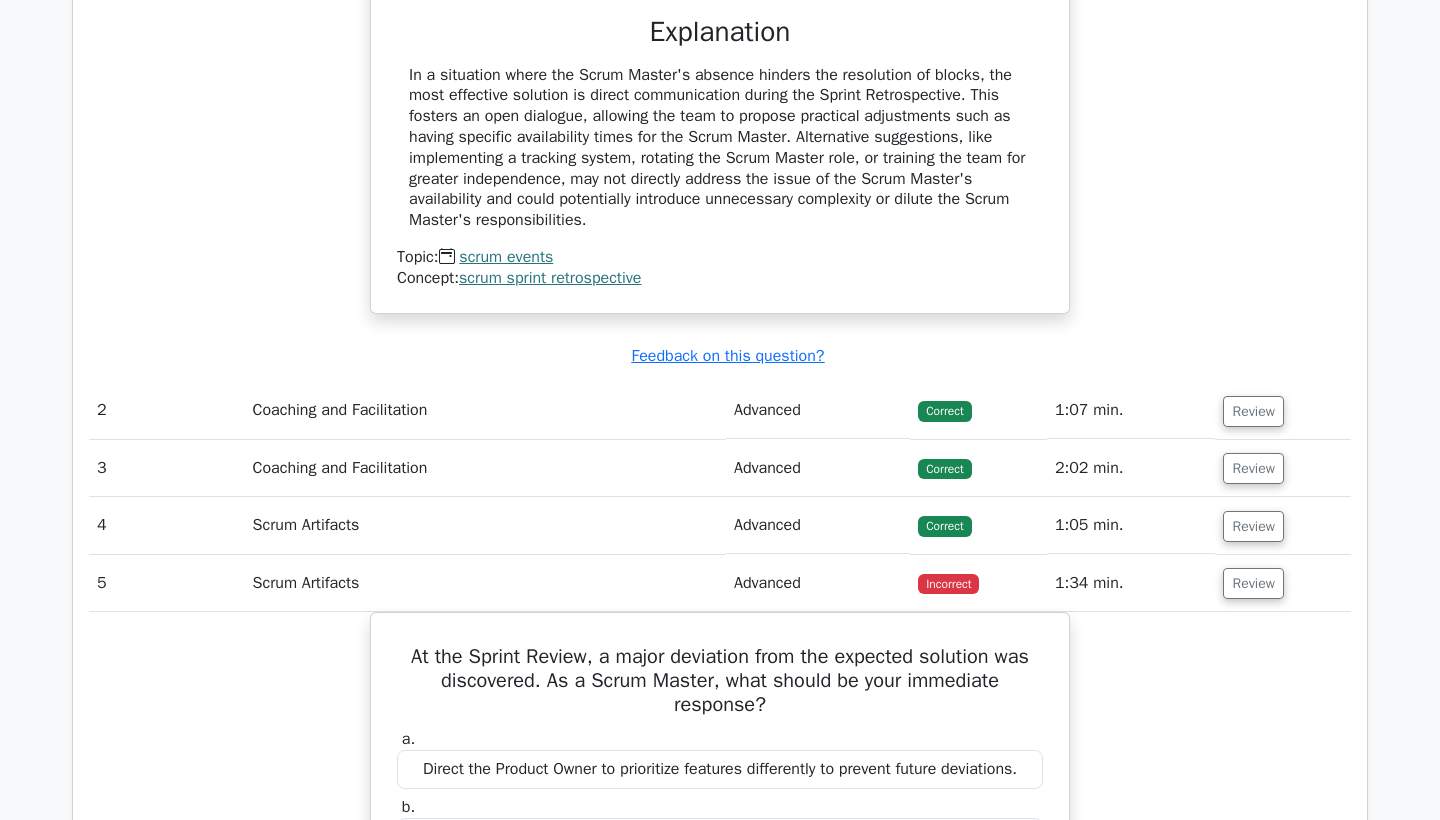 click on "Advanced" at bounding box center [818, 583] 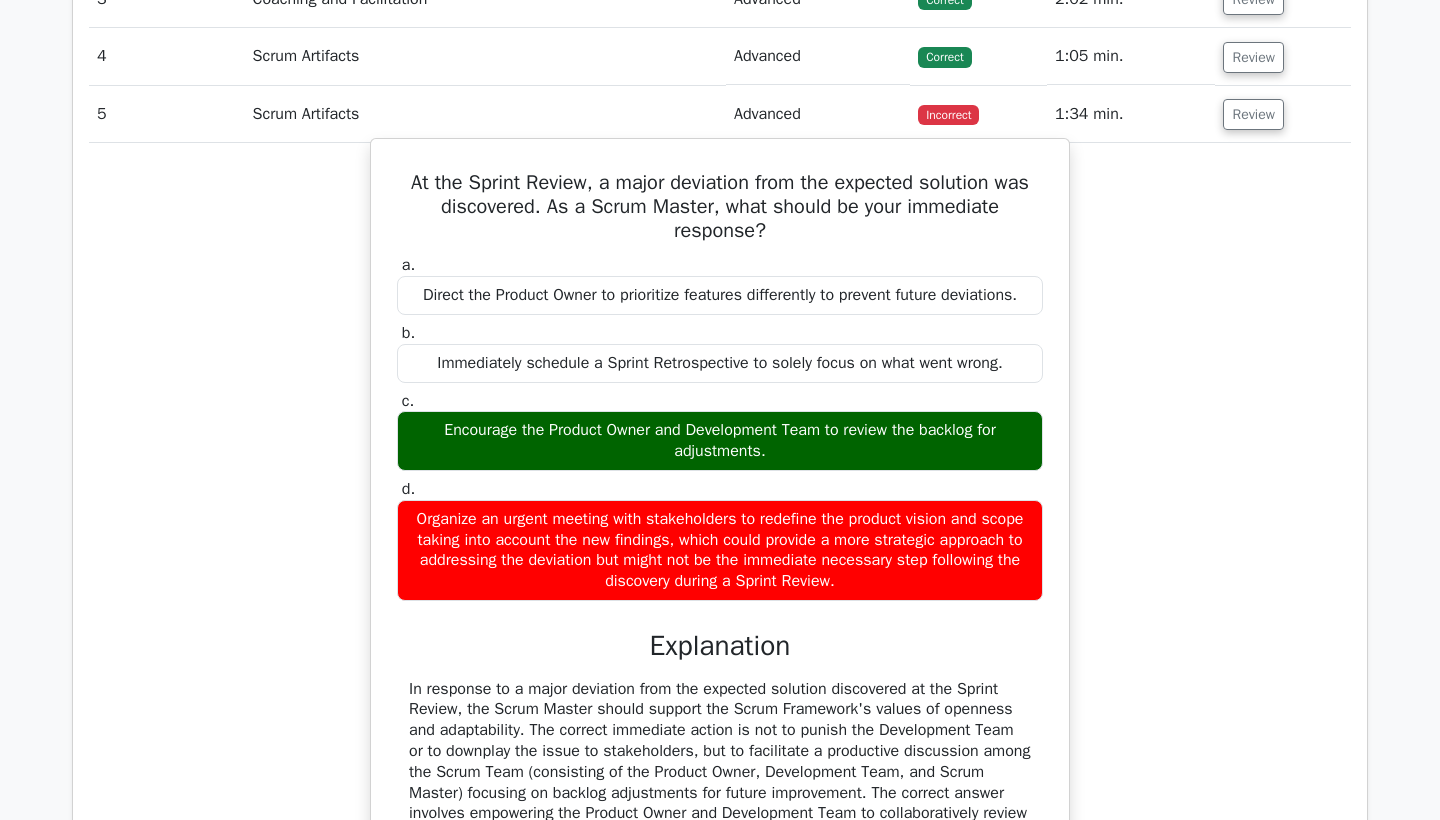 scroll, scrollTop: 2525, scrollLeft: 0, axis: vertical 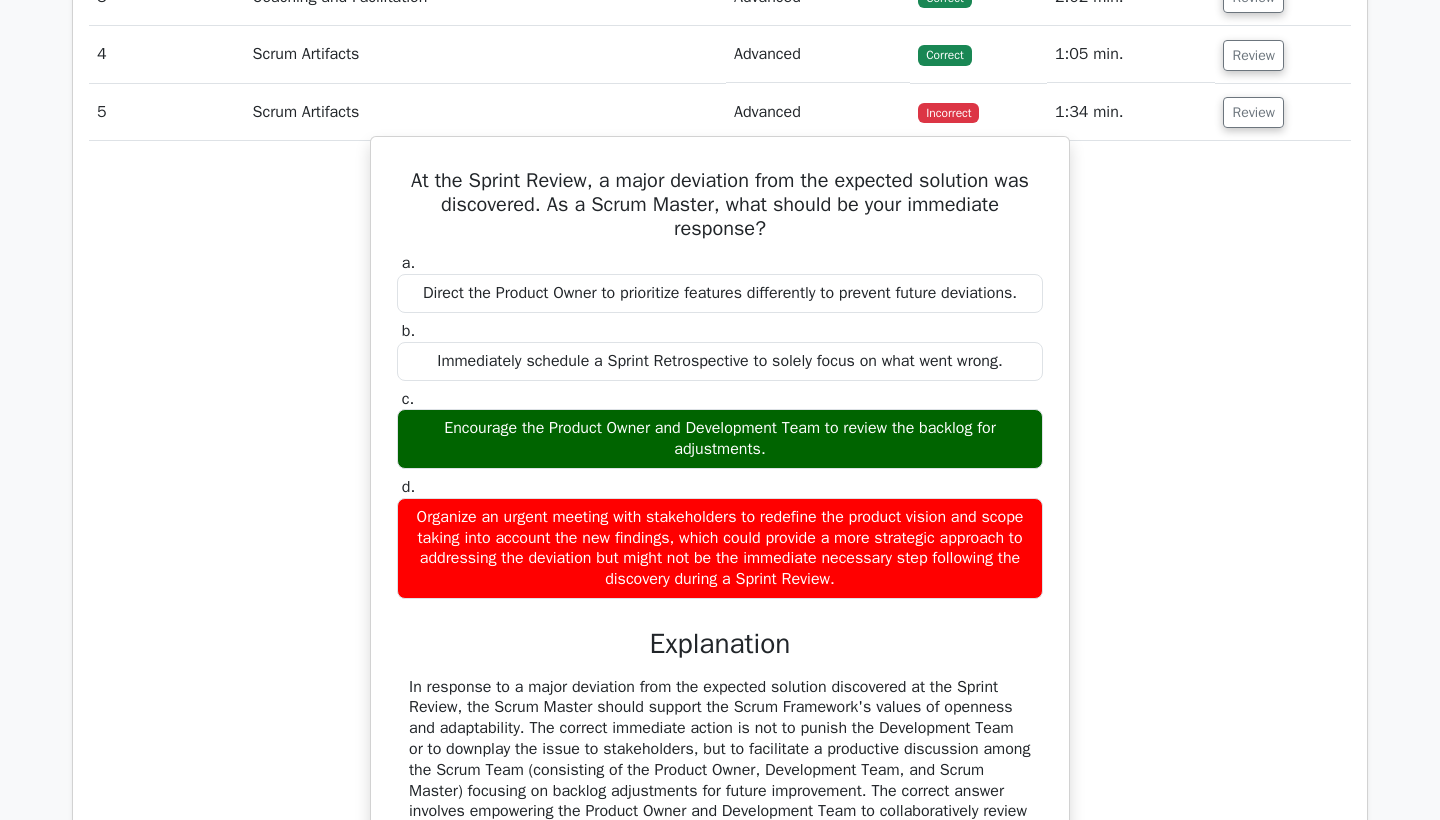 click on "Organize an urgent meeting with stakeholders to redefine the product vision and scope taking into account the new findings, which could provide a more strategic approach to addressing the deviation but might not be the immediate necessary step following the discovery during a Sprint Review." at bounding box center [720, 548] 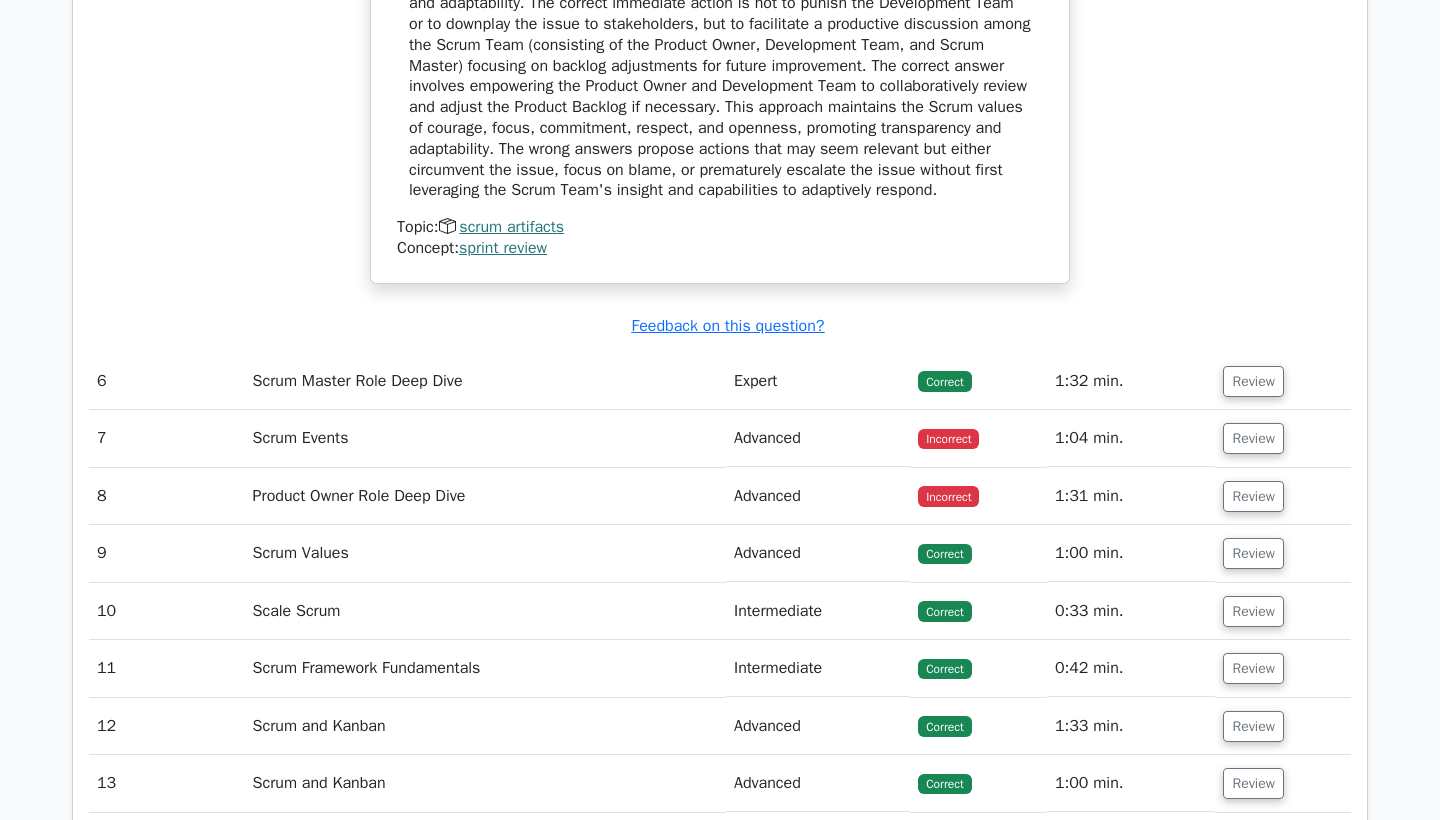 scroll, scrollTop: 3256, scrollLeft: 0, axis: vertical 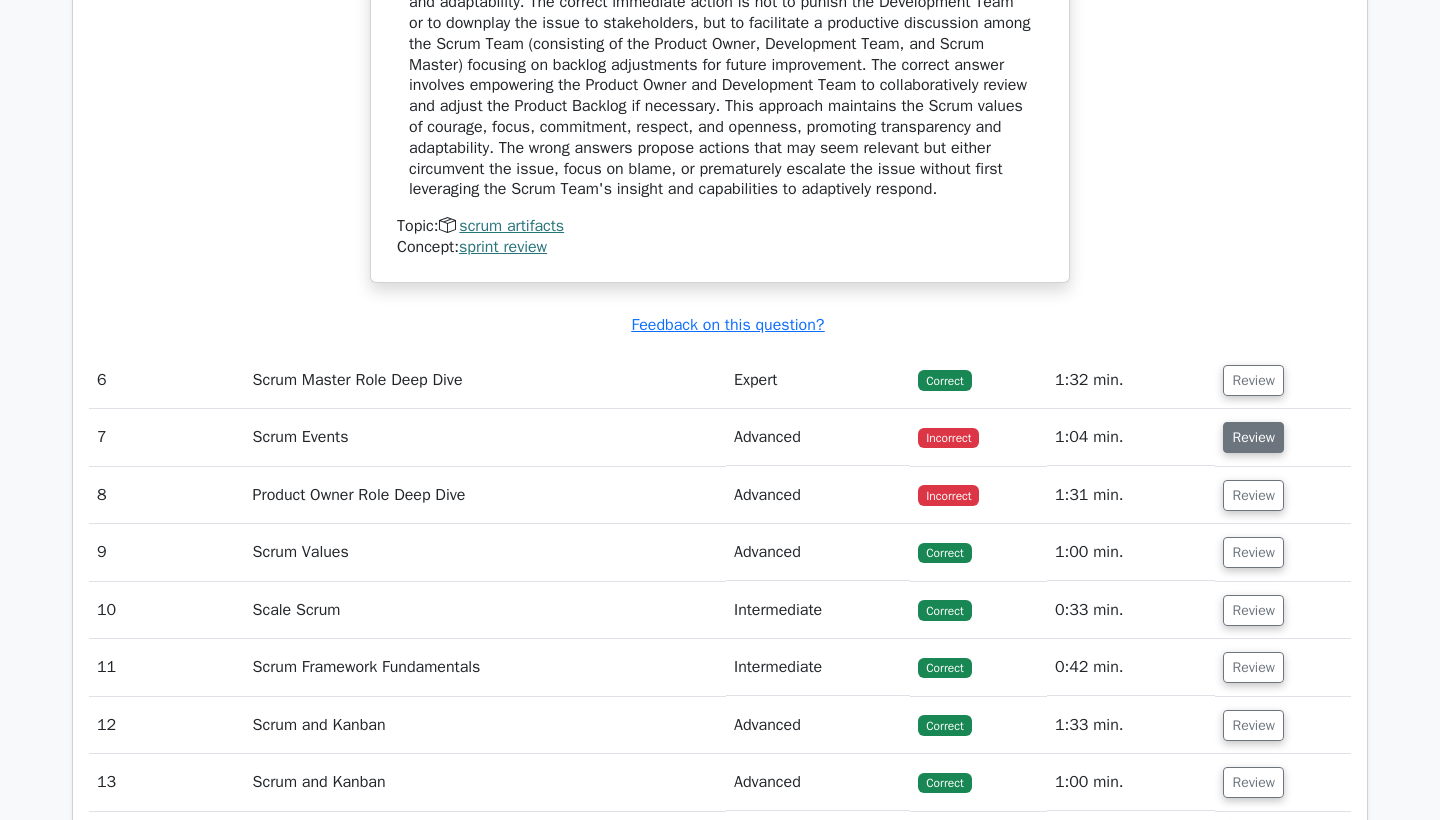 click on "Review" at bounding box center [1253, 437] 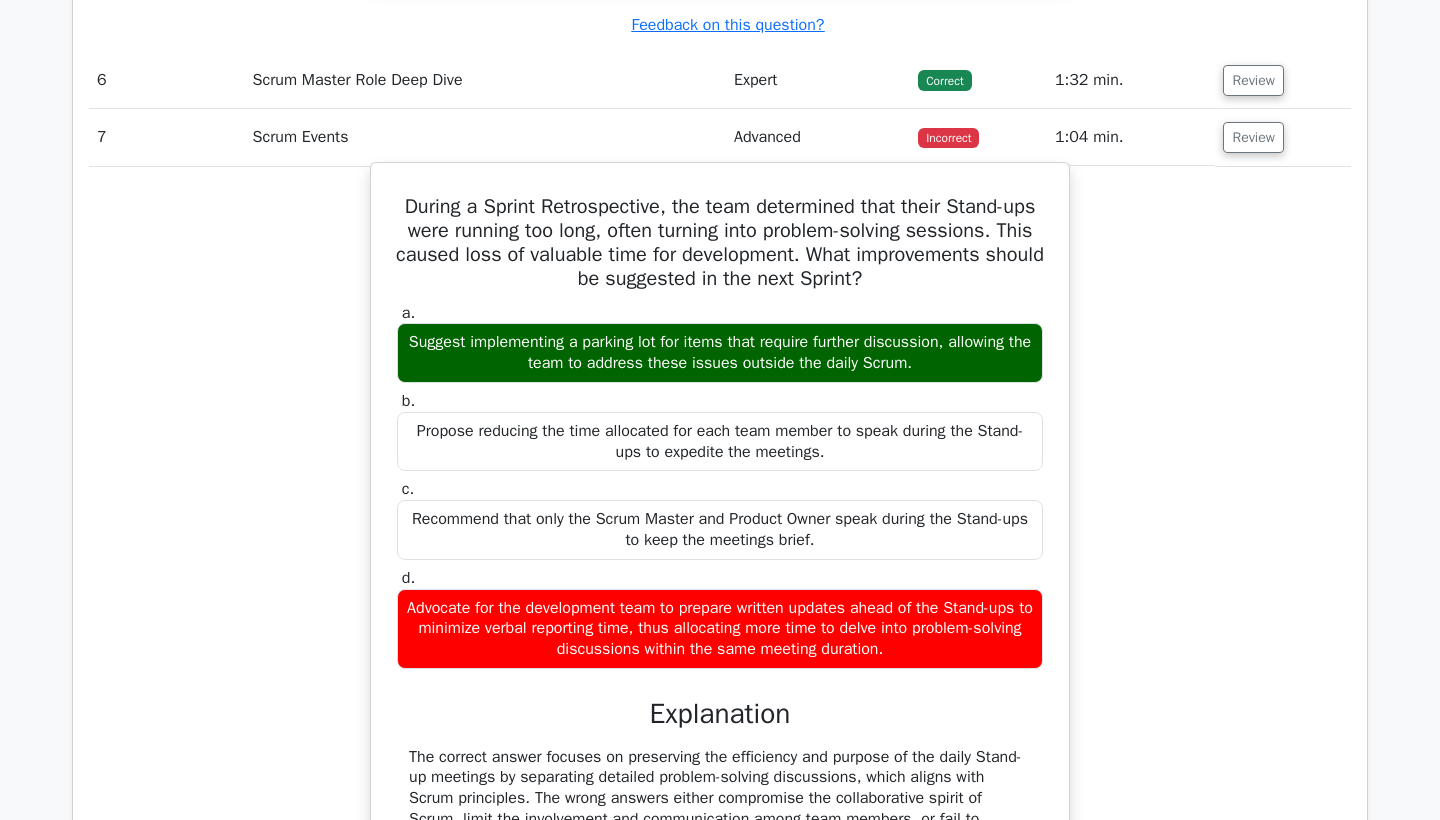 scroll, scrollTop: 3557, scrollLeft: 0, axis: vertical 